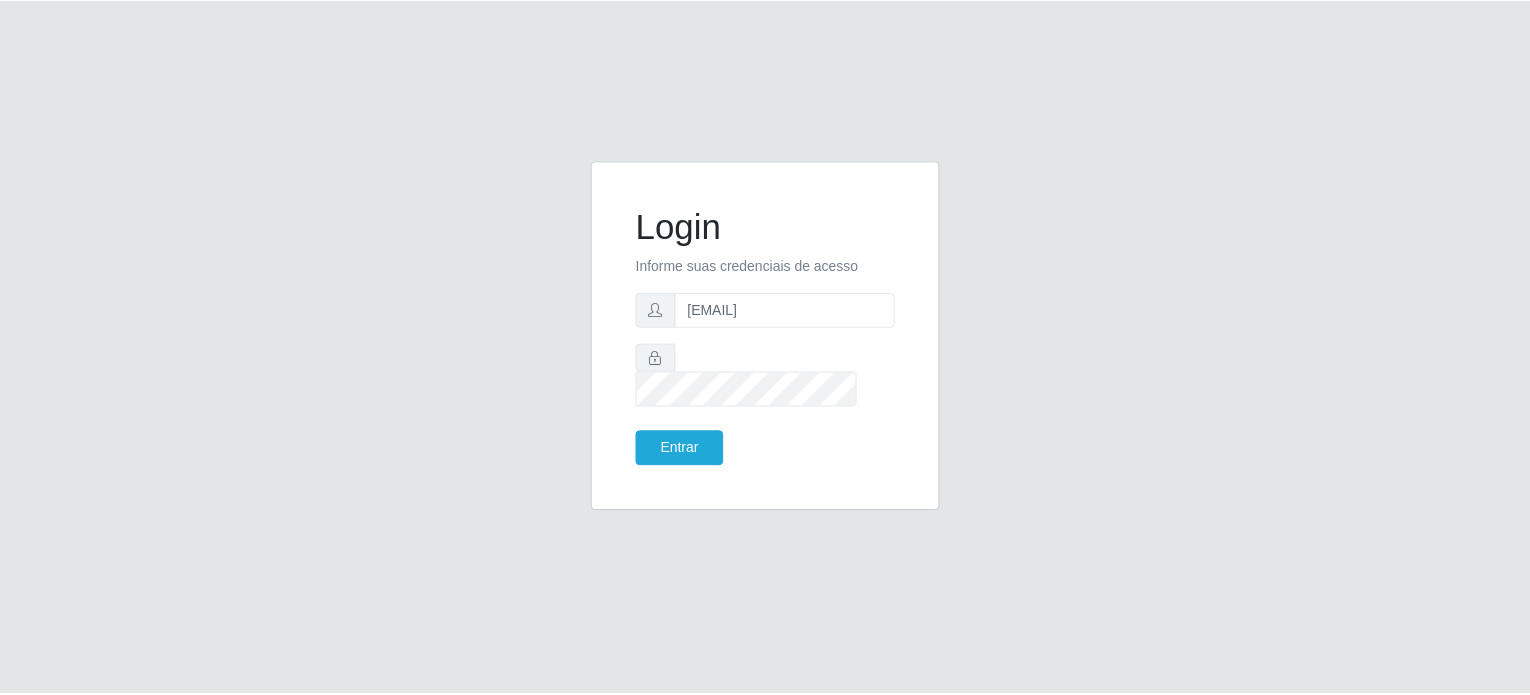 scroll, scrollTop: 0, scrollLeft: 0, axis: both 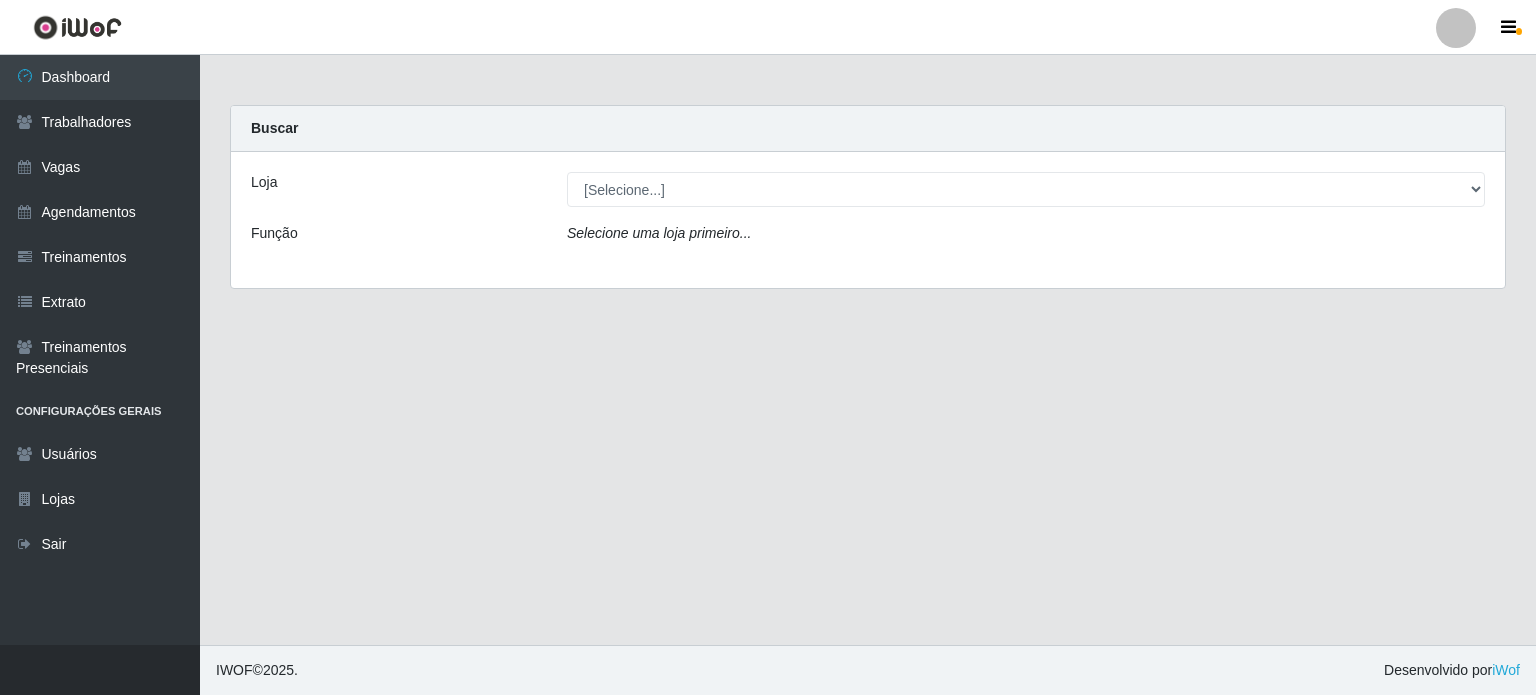 click on "Carregando...  Buscar Loja [Selecione...] Iskisita Atakado - Alecrim Iskisita Atakado - Centro de Distribuição Iskisita Atakado - Shopping Midway Mall Função Selecione uma loja primeiro..." at bounding box center [868, 350] 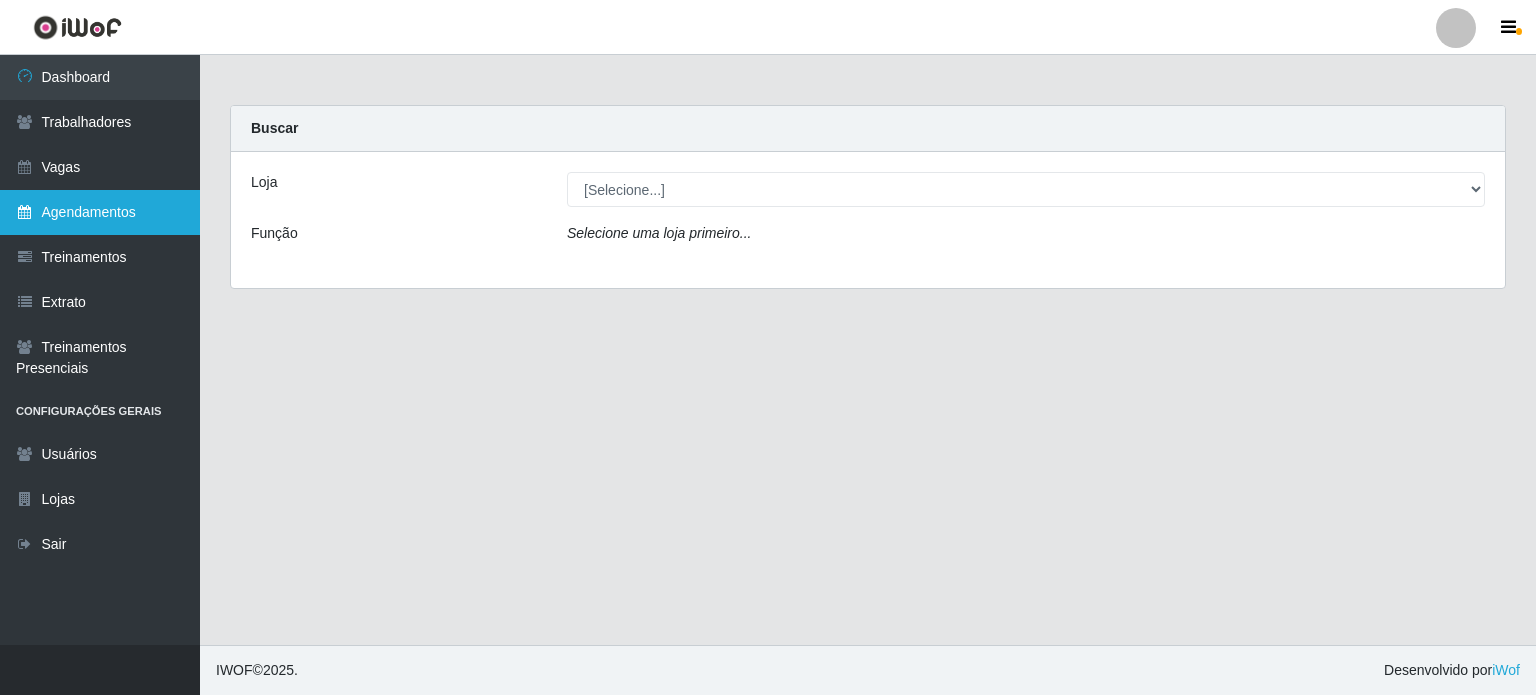 click on "Agendamentos" at bounding box center [100, 212] 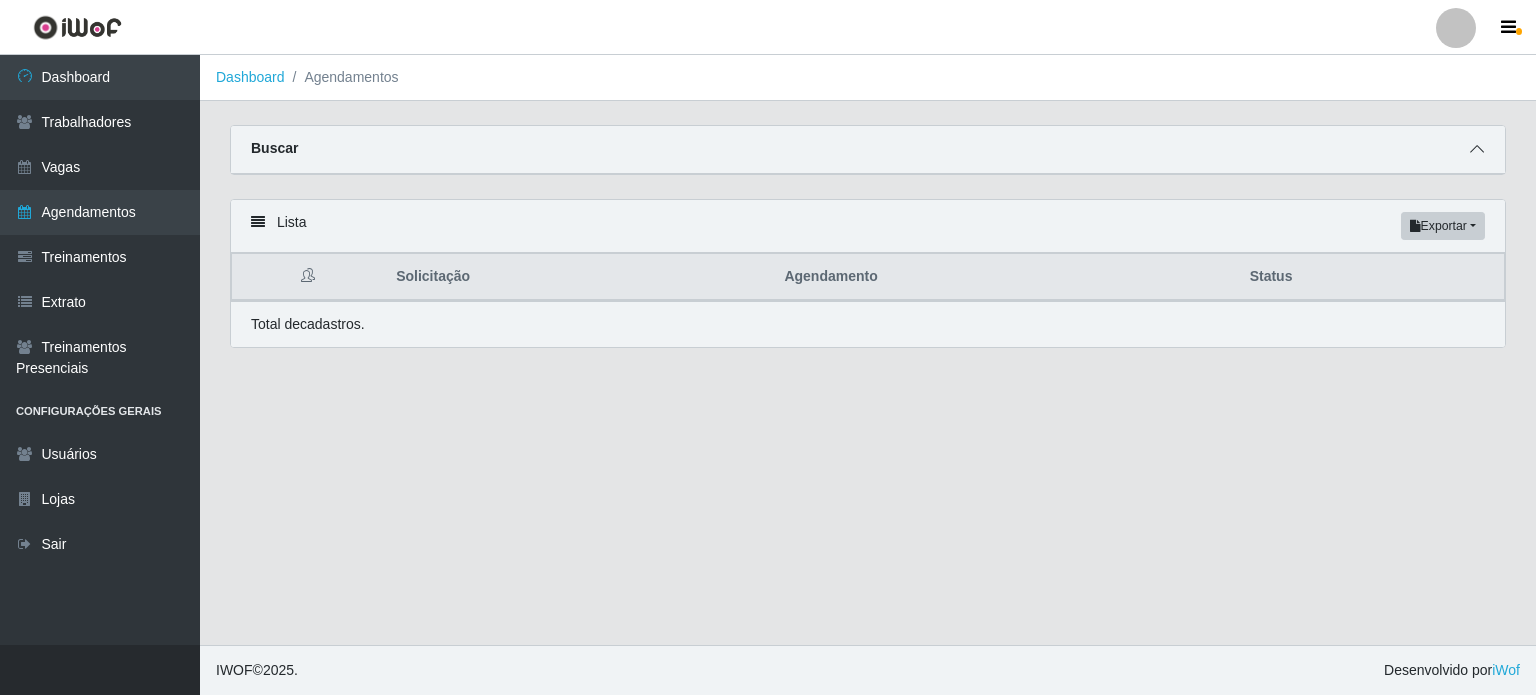 click at bounding box center (1477, 149) 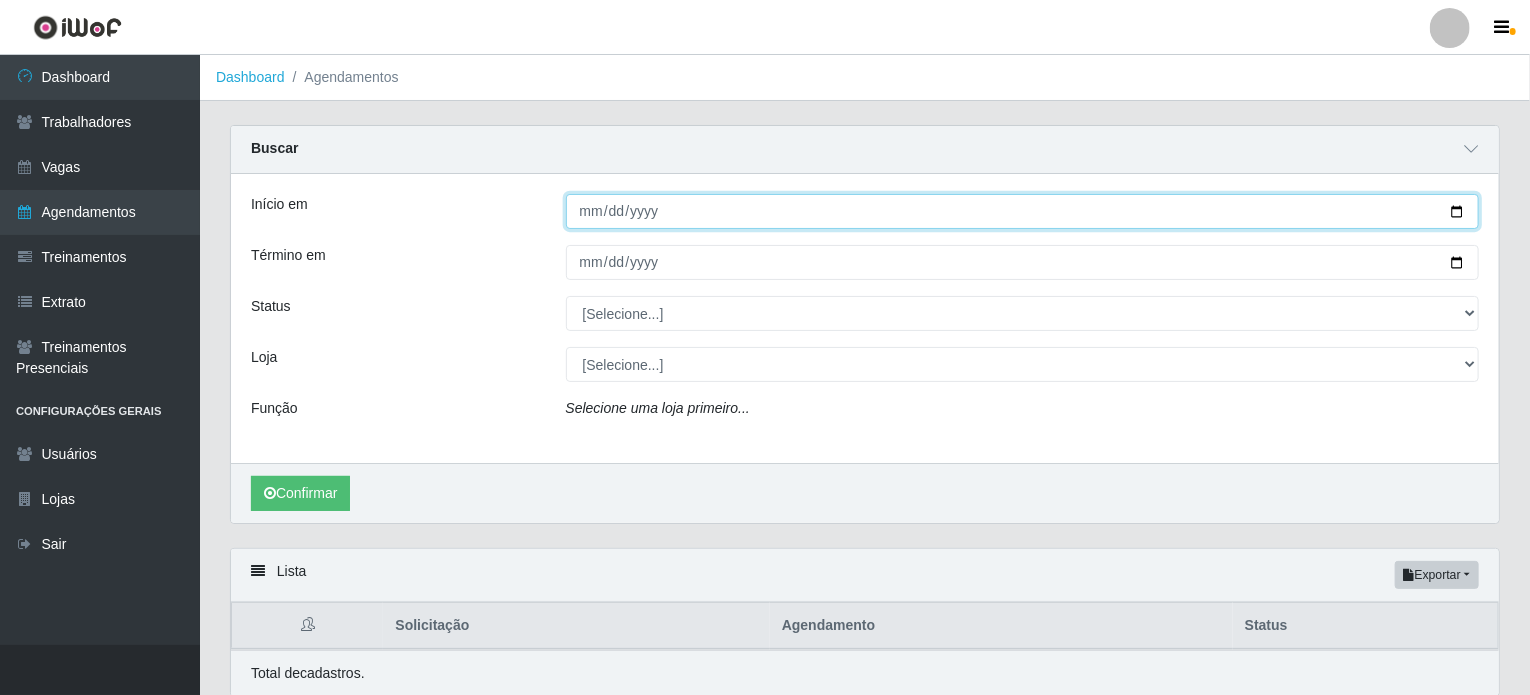 click on "Início em" at bounding box center (1023, 211) 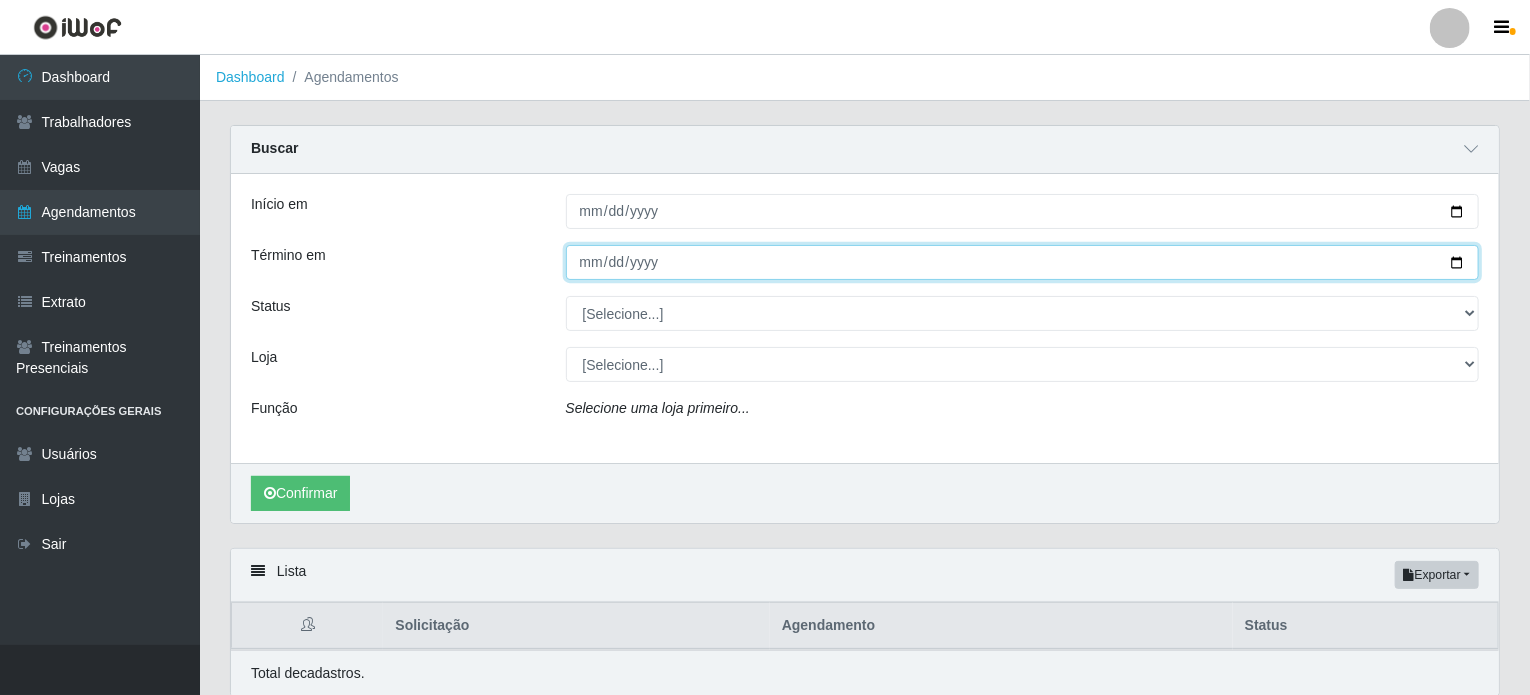 click on "Término em" at bounding box center [1023, 262] 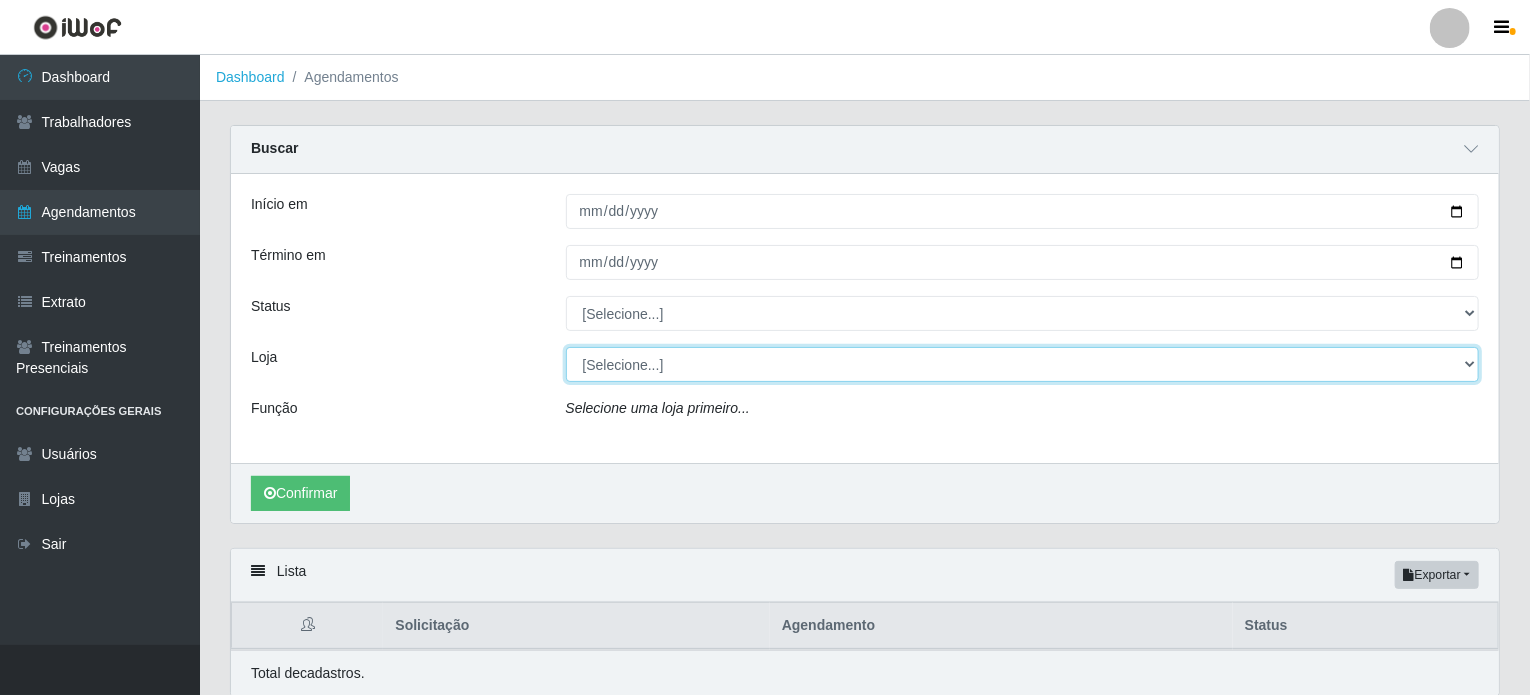 click on "[Selecione...] Iskisita Atakado - Alecrim Iskisita Atakado - Centro de Distribuição Iskisita Atakado - Shopping Midway Mall" at bounding box center (1023, 364) 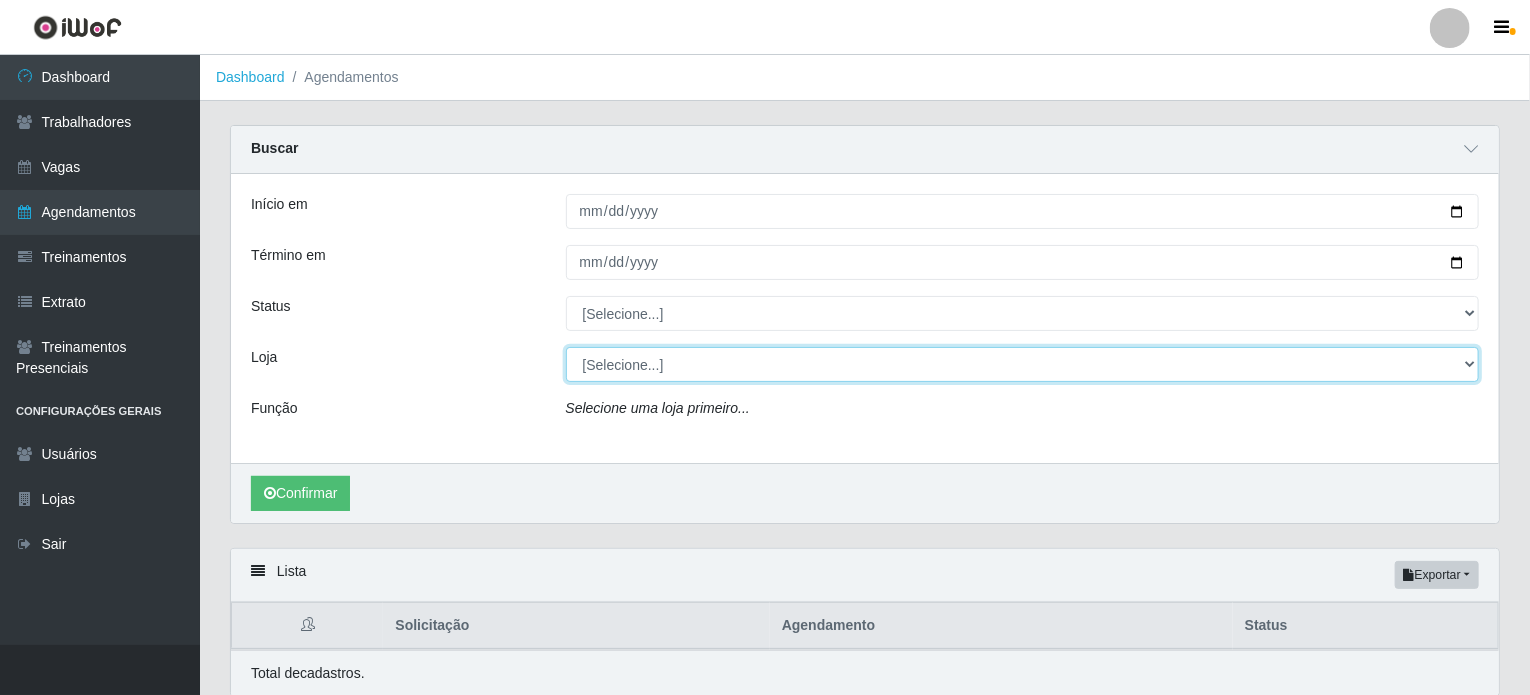 select on "424" 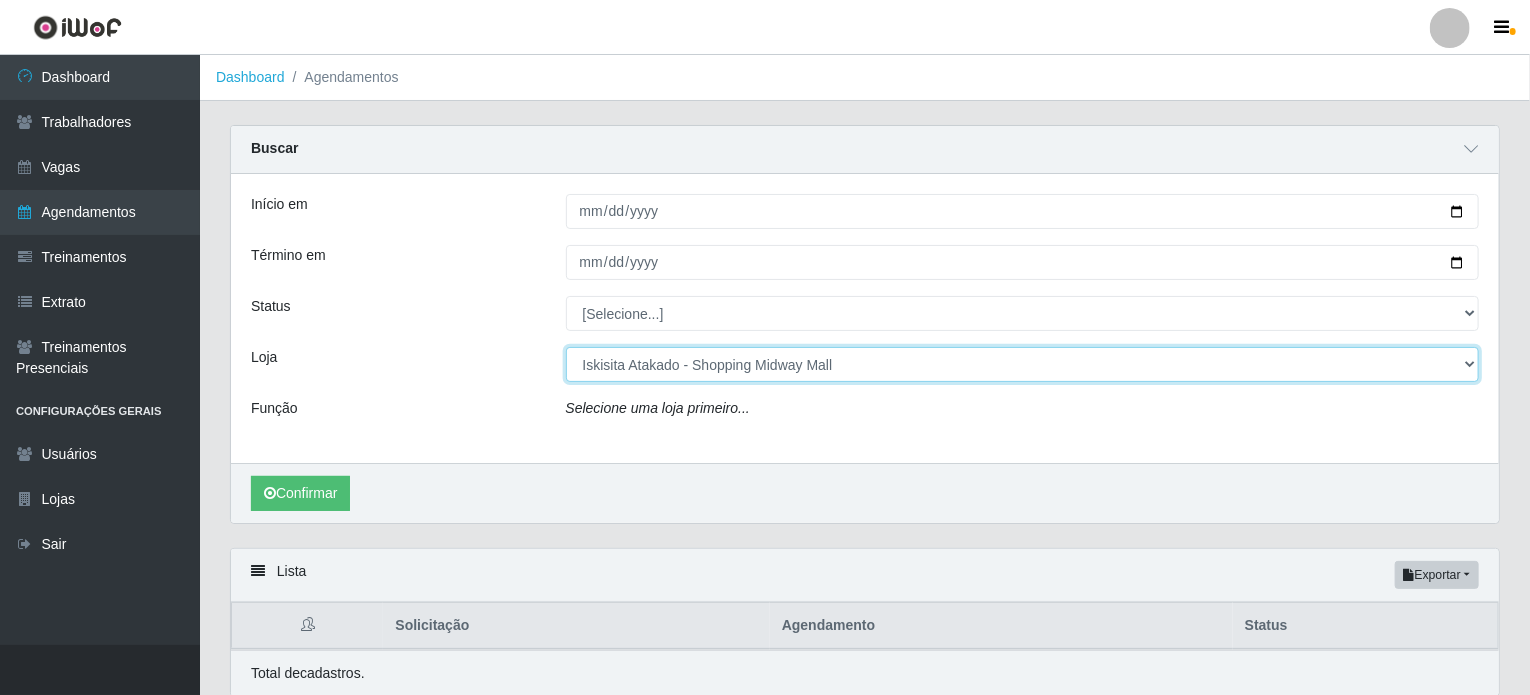 click on "[Selecione...] Iskisita Atakado - Alecrim Iskisita Atakado - Centro de Distribuição Iskisita Atakado - Shopping Midway Mall" at bounding box center [1023, 364] 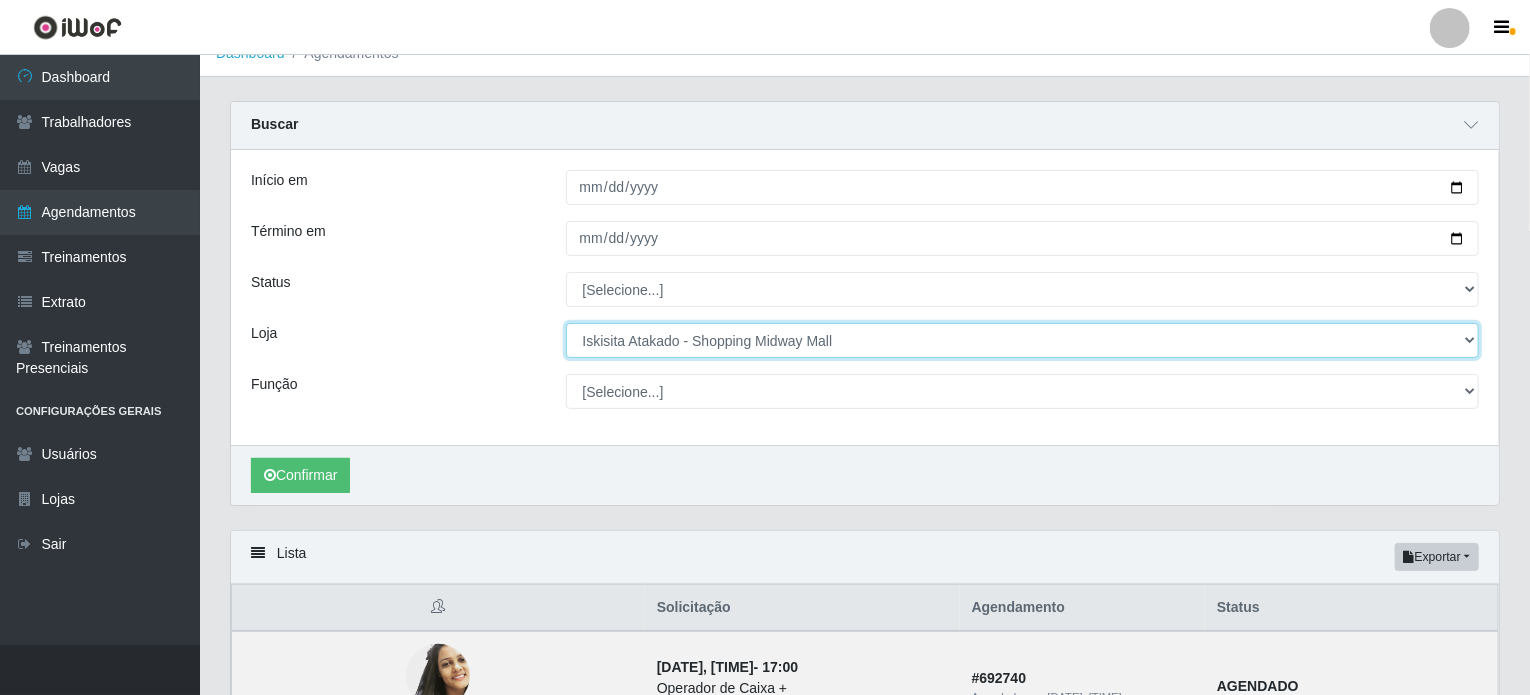 scroll, scrollTop: 0, scrollLeft: 0, axis: both 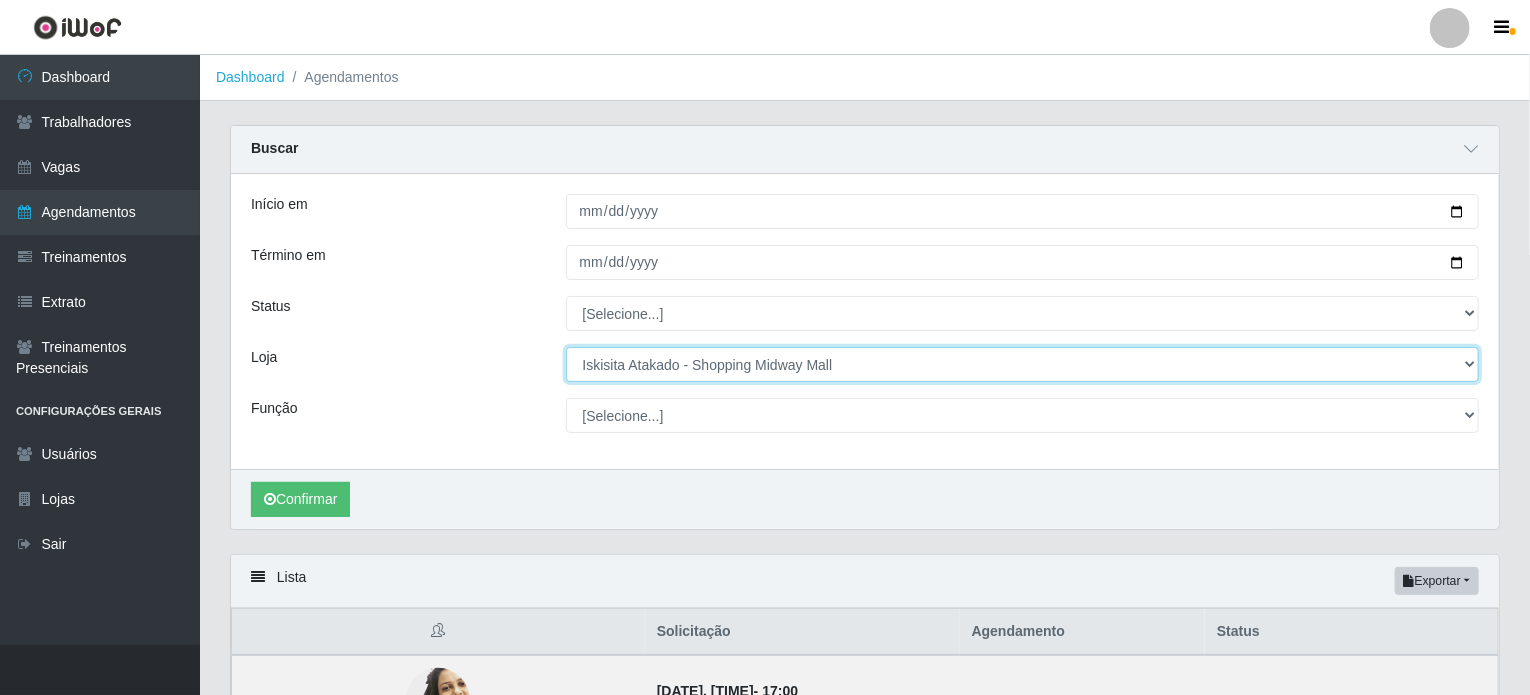 click on "[Selecione...] Iskisita Atakado - Alecrim Iskisita Atakado - Centro de Distribuição Iskisita Atakado - Shopping Midway Mall" at bounding box center (1023, 364) 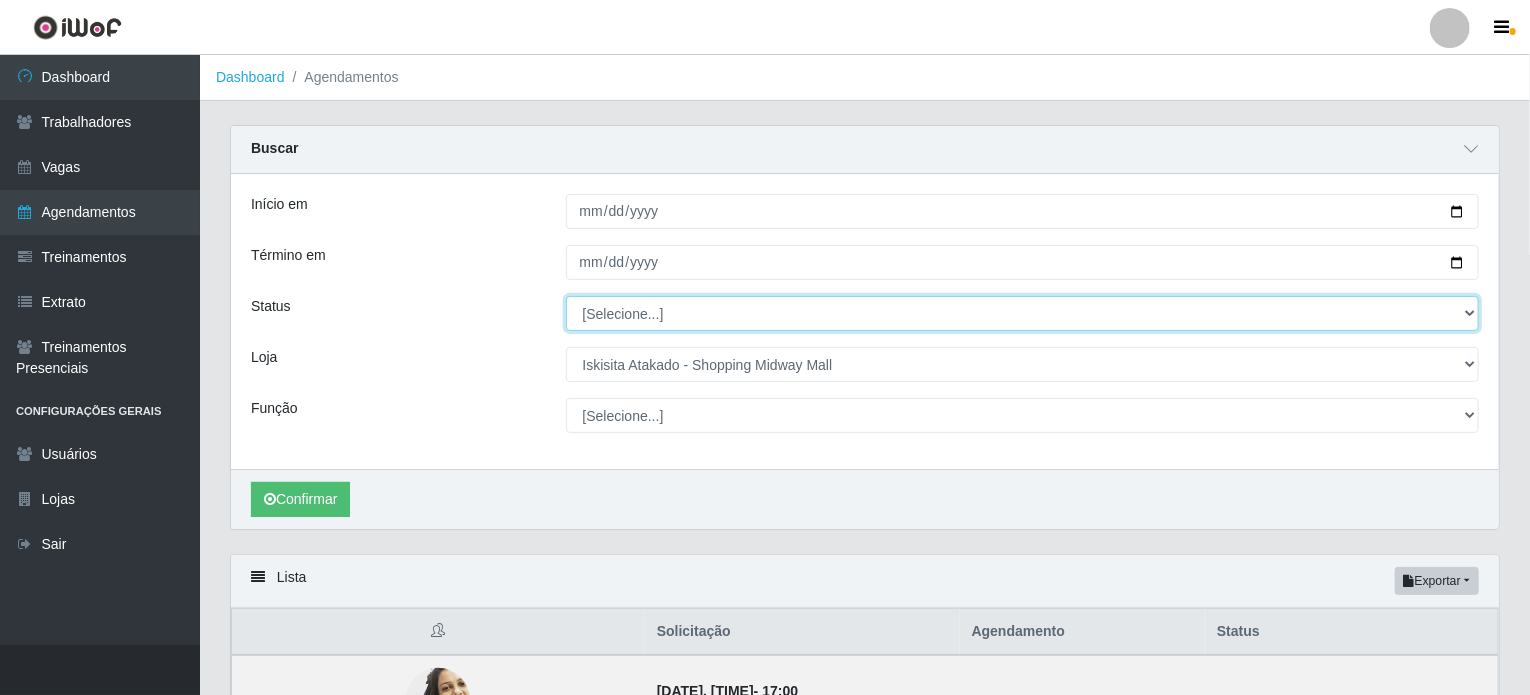 click on "[Selecione...] AGENDADO AGUARDANDO LIBERAR EM ANDAMENTO EM REVISÃO FINALIZADO CANCELADO FALTA" at bounding box center [1023, 313] 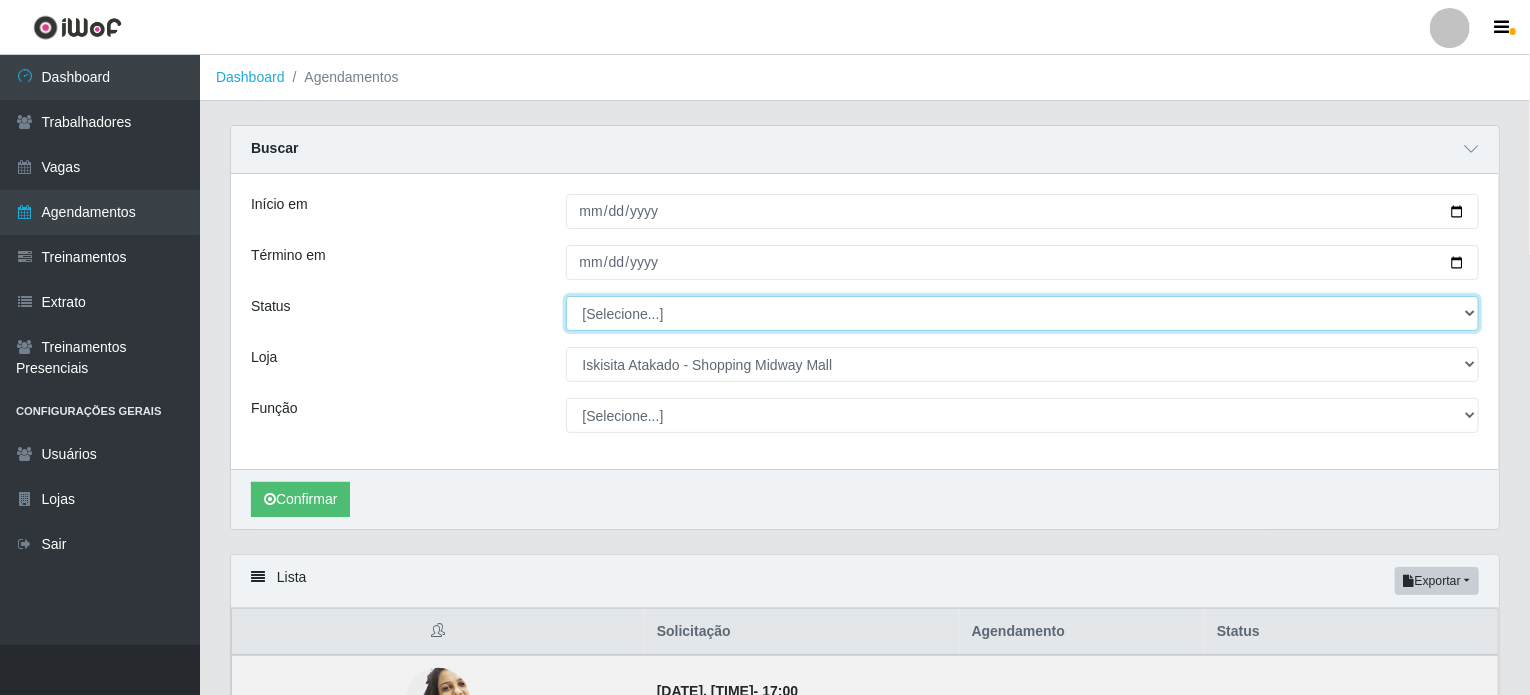 select on "AGENDADO" 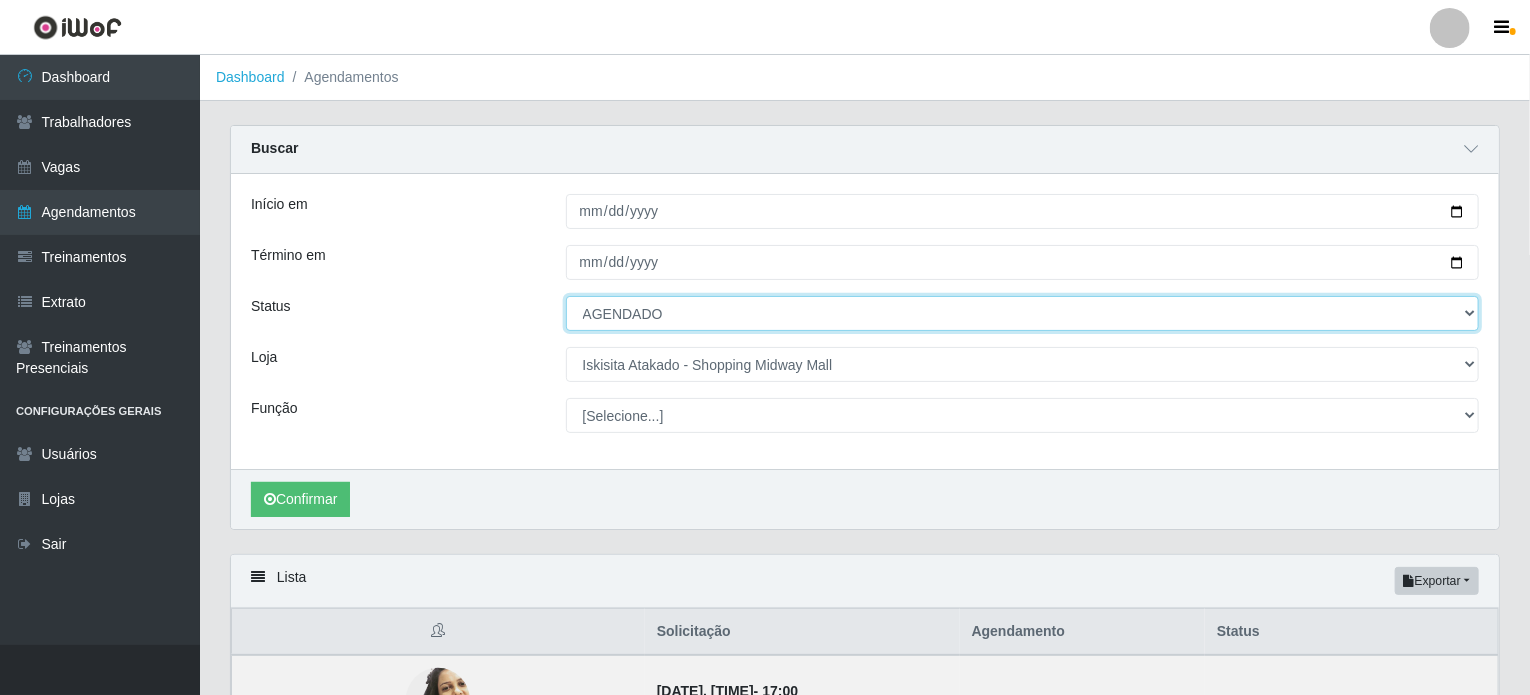 click on "[Selecione...] AGENDADO AGUARDANDO LIBERAR EM ANDAMENTO EM REVISÃO FINALIZADO CANCELADO FALTA" at bounding box center [1023, 313] 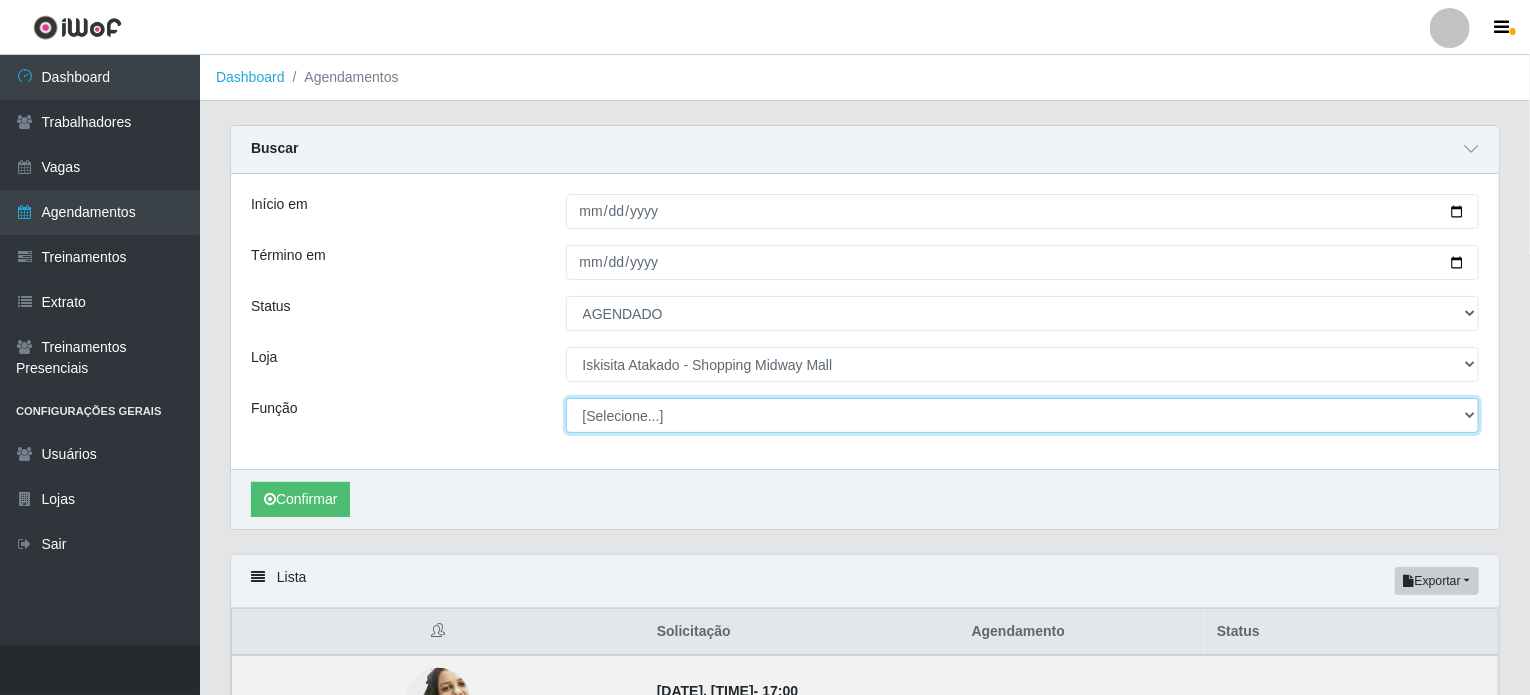 click on "[Selecione...] Auxiliar de Estacionamento Auxiliar de Estacionamento + Auxiliar de Estacionamento ++ Auxiliar de Estoque Auxiliar de Estoque + Auxiliar de Estoque ++ Operador de Caixa Operador de Caixa + Operador de Caixa ++ Repositor  Repositor + Repositor ++" at bounding box center [1023, 415] 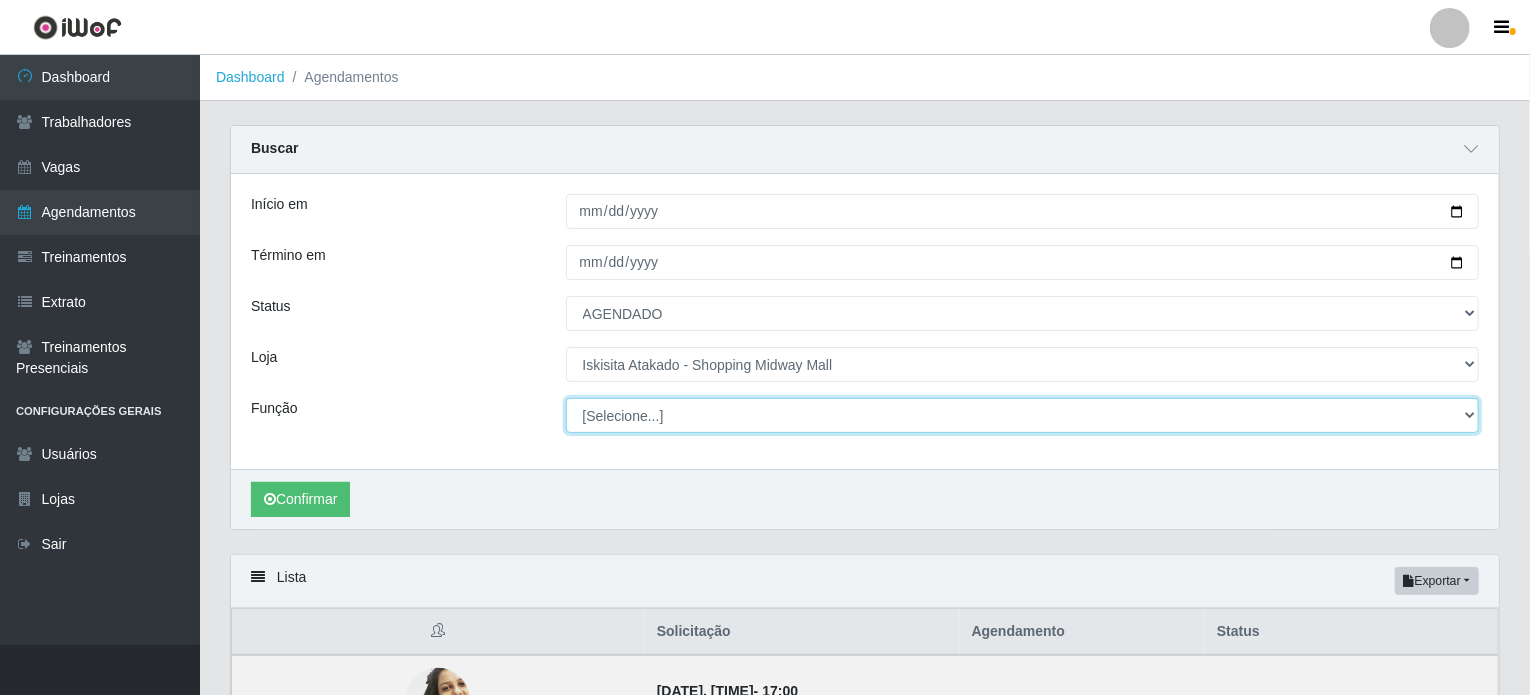 select on "72" 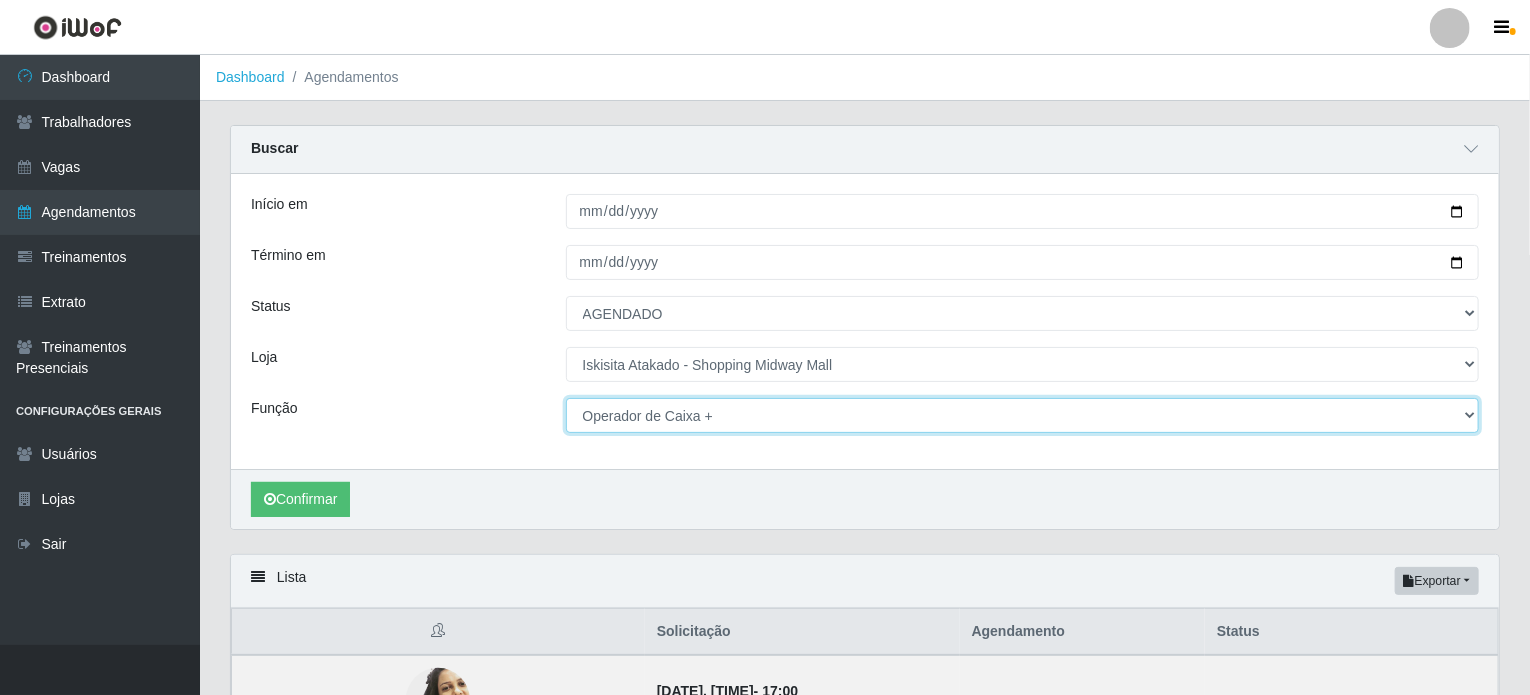 click on "[Selecione...] Auxiliar de Estacionamento Auxiliar de Estacionamento + Auxiliar de Estacionamento ++ Auxiliar de Estoque Auxiliar de Estoque + Auxiliar de Estoque ++ Operador de Caixa Operador de Caixa + Operador de Caixa ++ Repositor  Repositor + Repositor ++" at bounding box center (1023, 415) 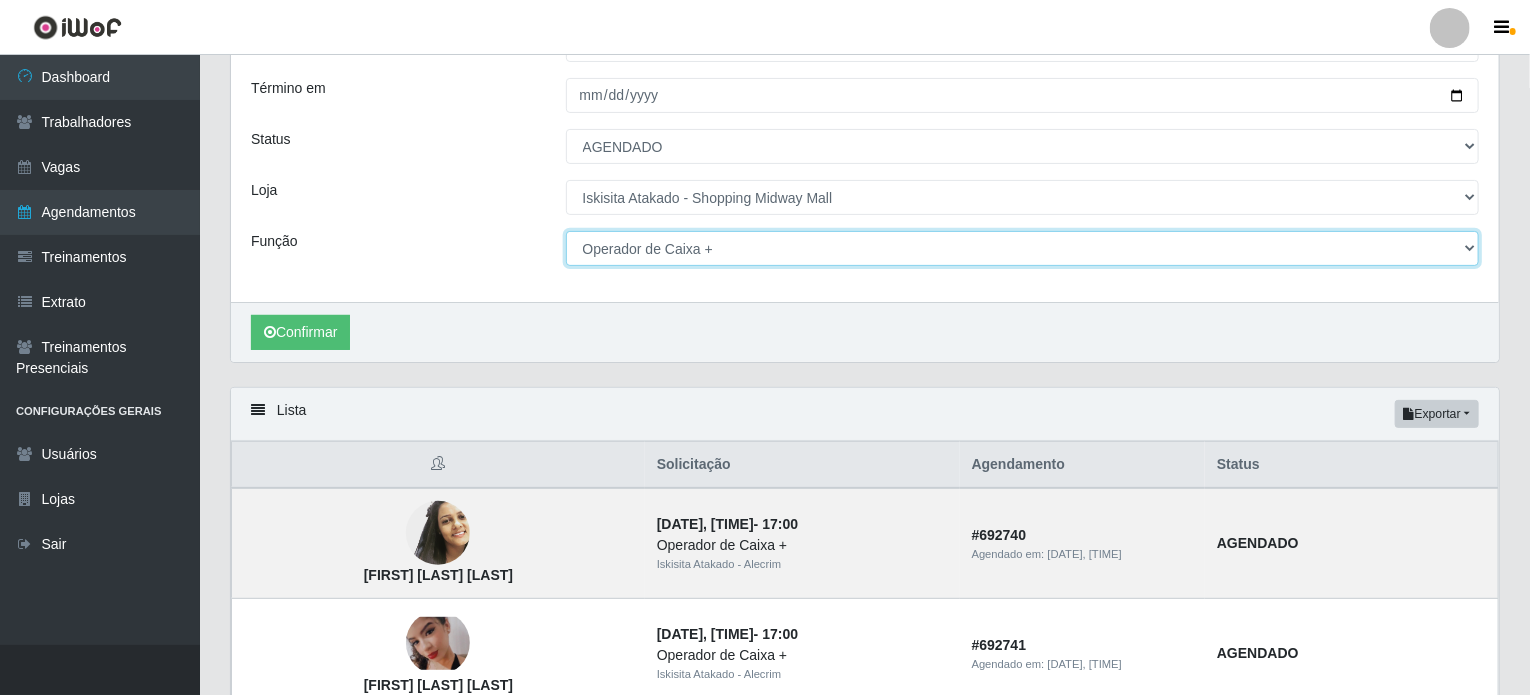 scroll, scrollTop: 0, scrollLeft: 0, axis: both 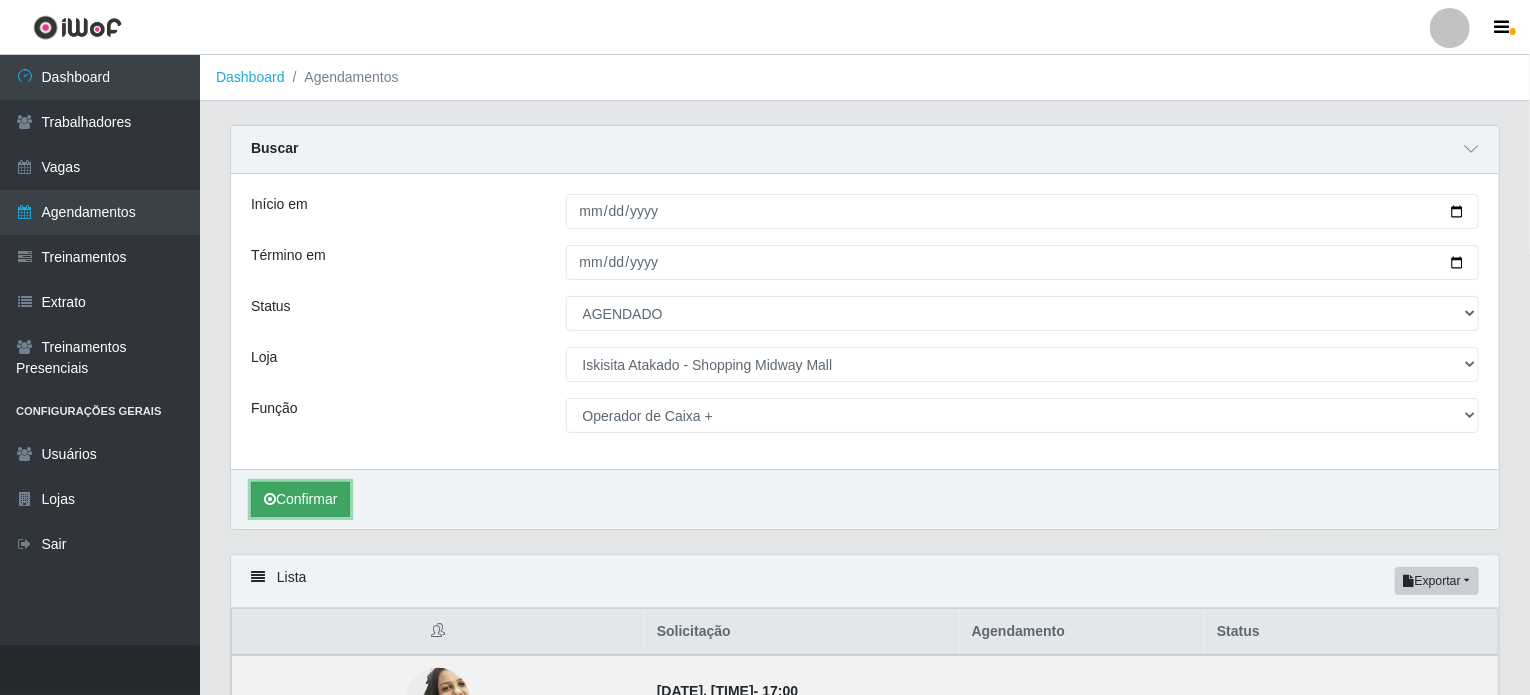 click on "Confirmar" at bounding box center (300, 499) 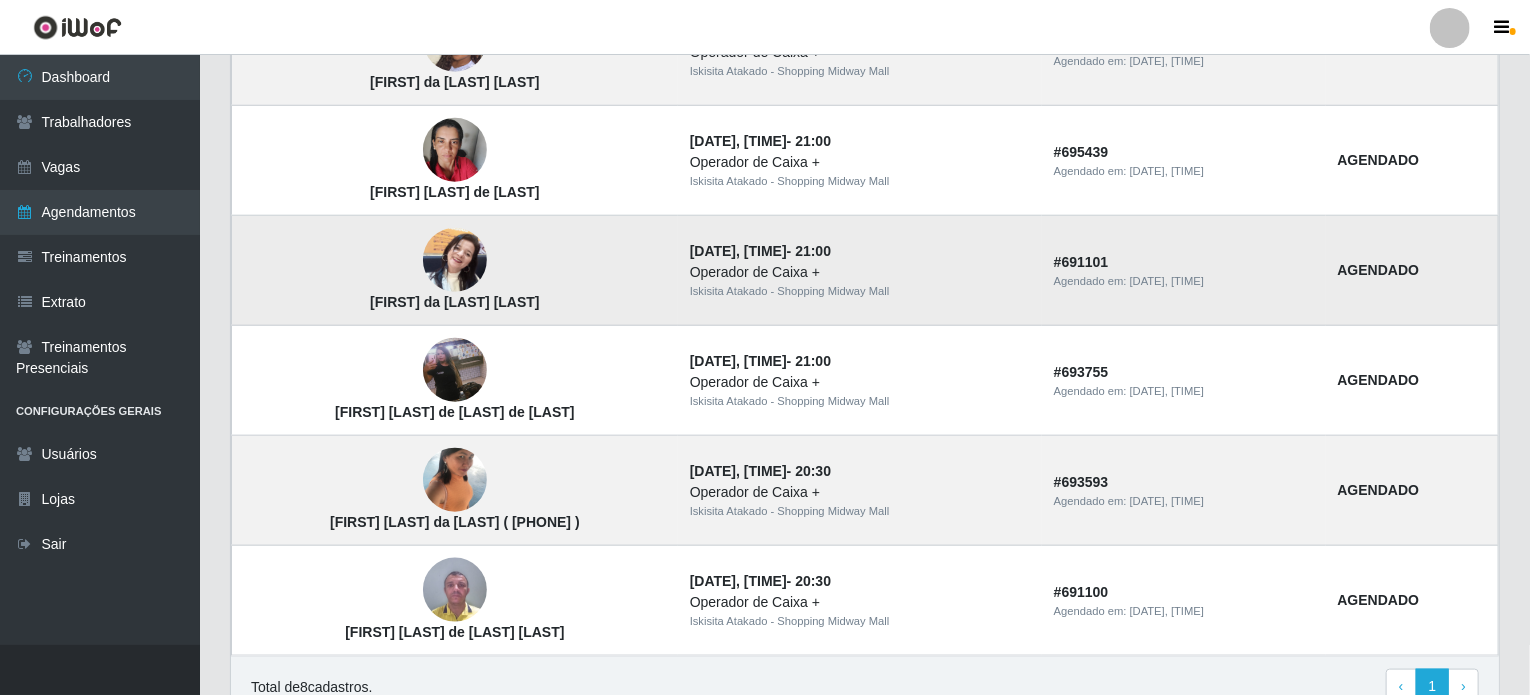 scroll, scrollTop: 972, scrollLeft: 0, axis: vertical 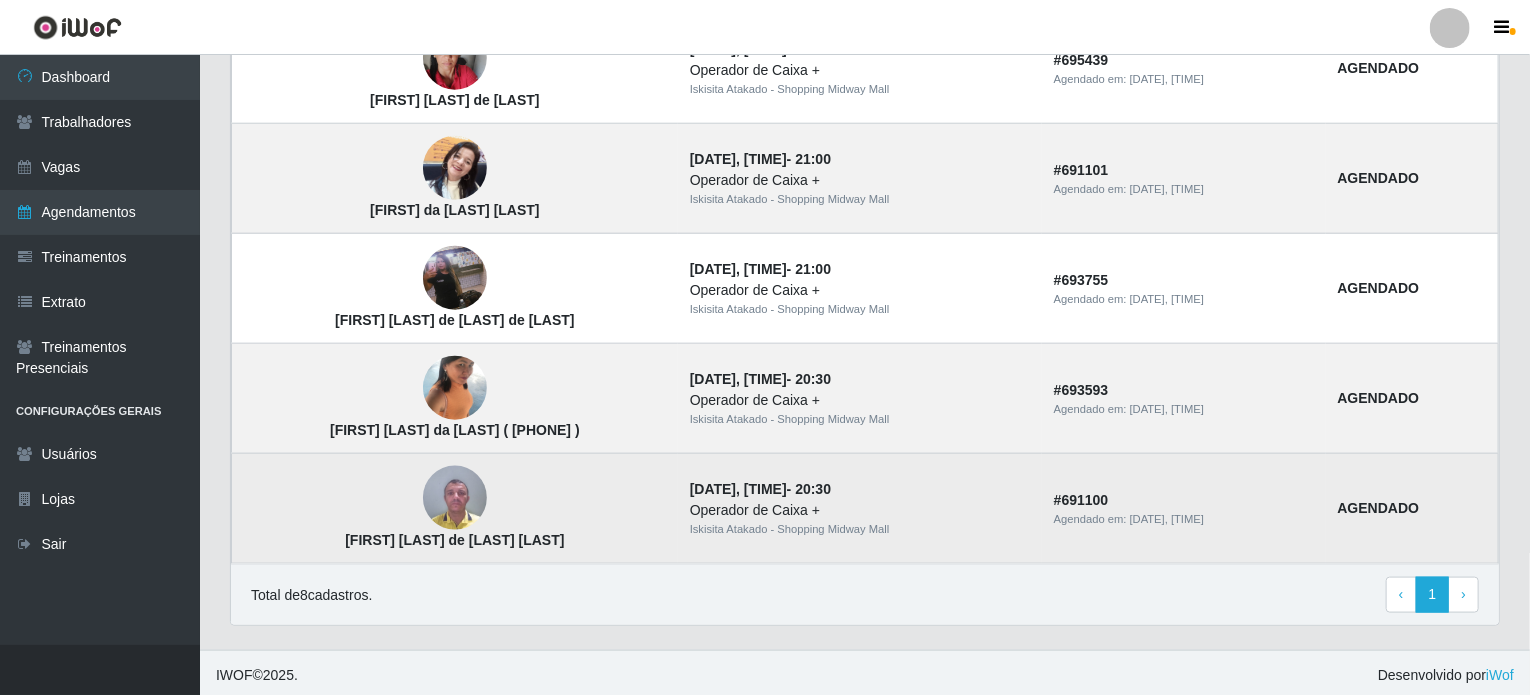 click on "AGENDADO" at bounding box center [1379, 508] 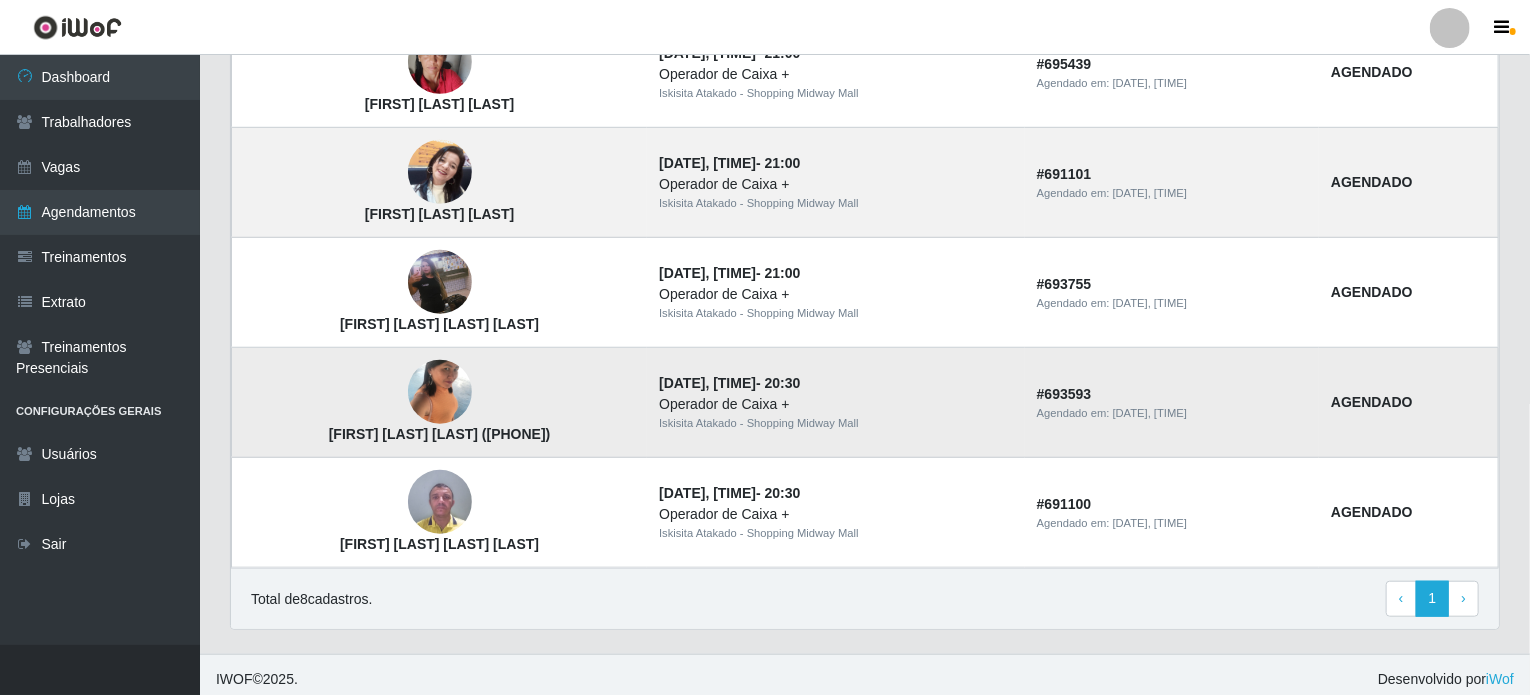 scroll, scrollTop: 617, scrollLeft: 0, axis: vertical 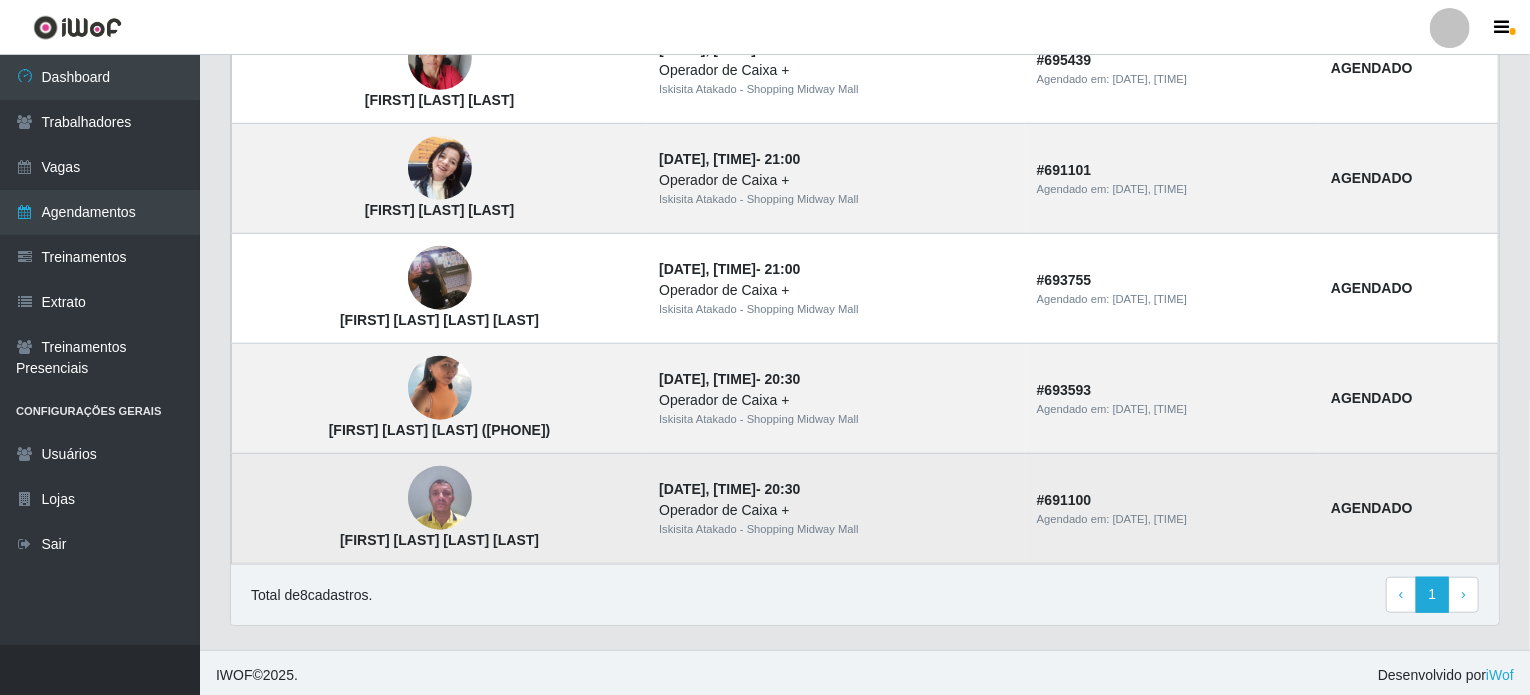 drag, startPoint x: 1372, startPoint y: 514, endPoint x: 1402, endPoint y: 513, distance: 30.016663 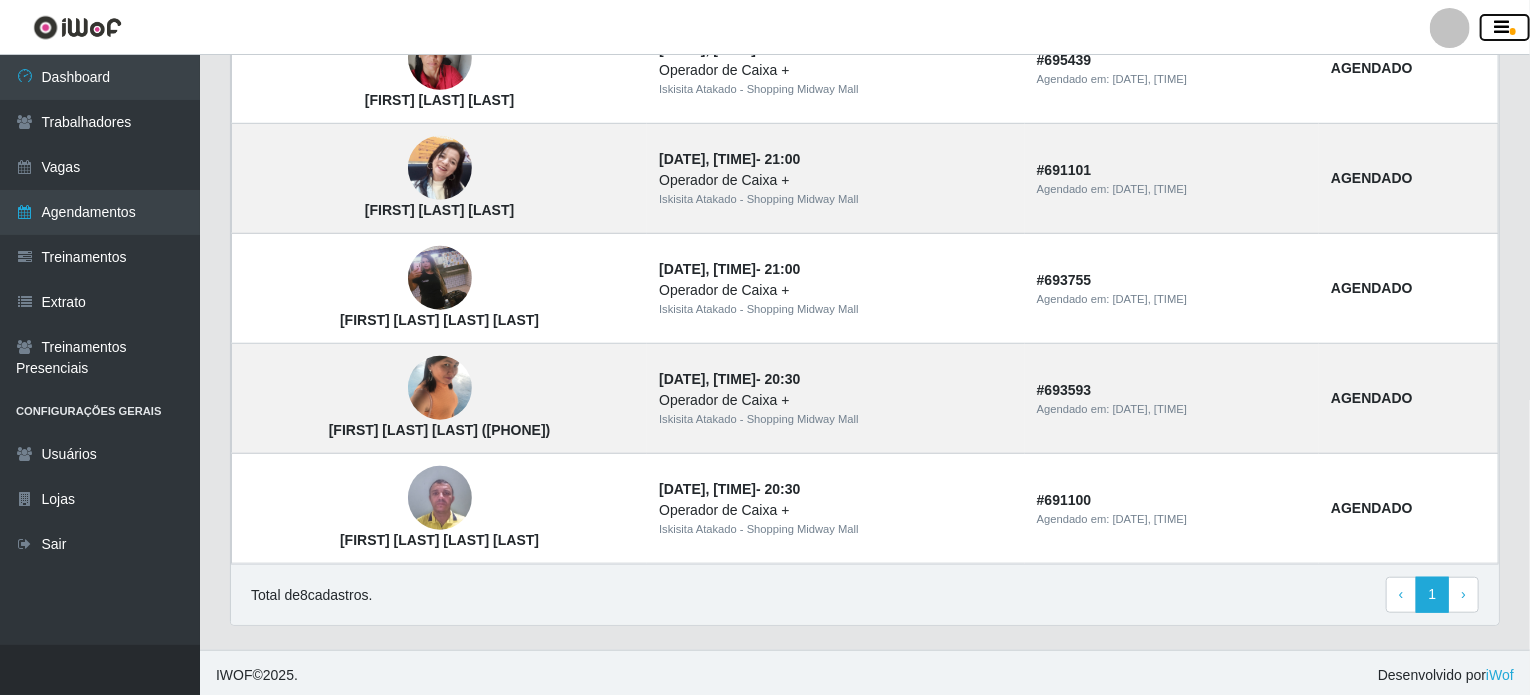 click at bounding box center (1502, 28) 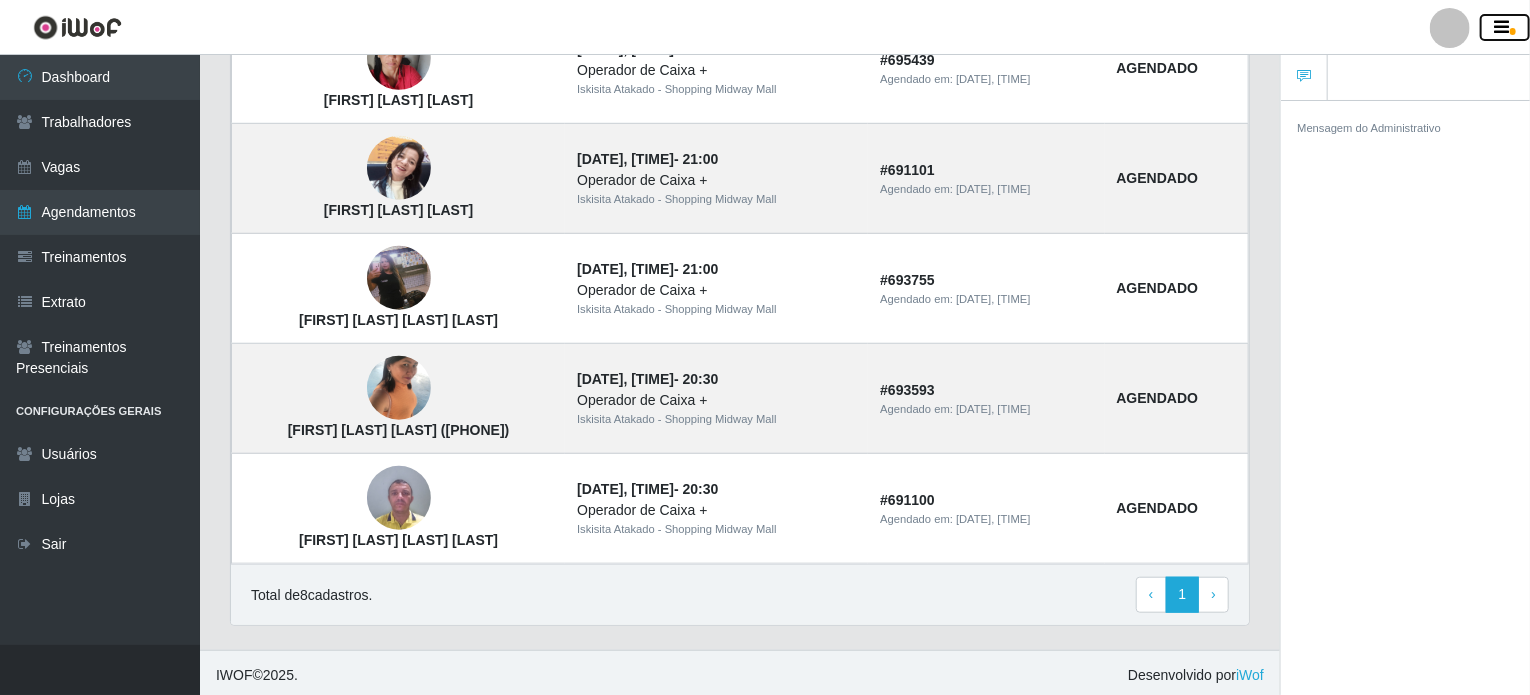 click at bounding box center (1502, 28) 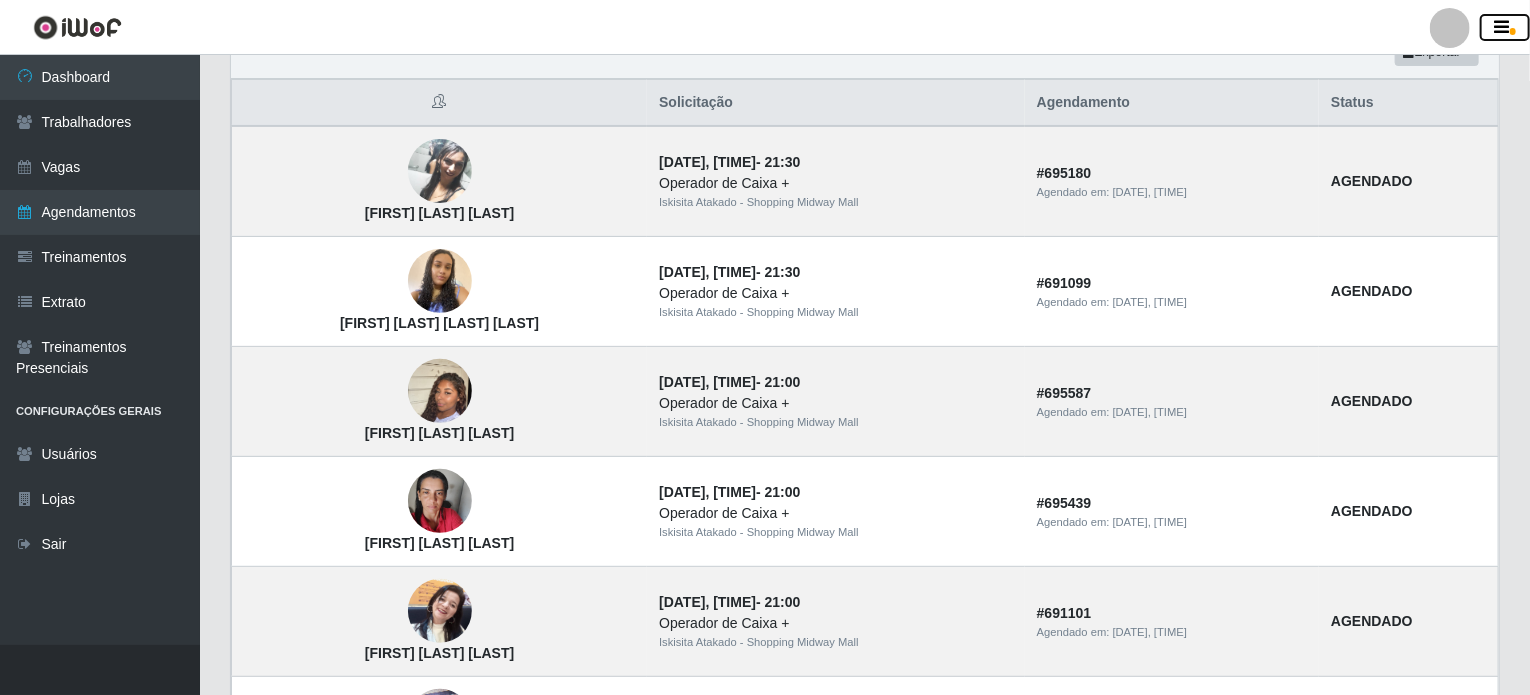 scroll, scrollTop: 17, scrollLeft: 0, axis: vertical 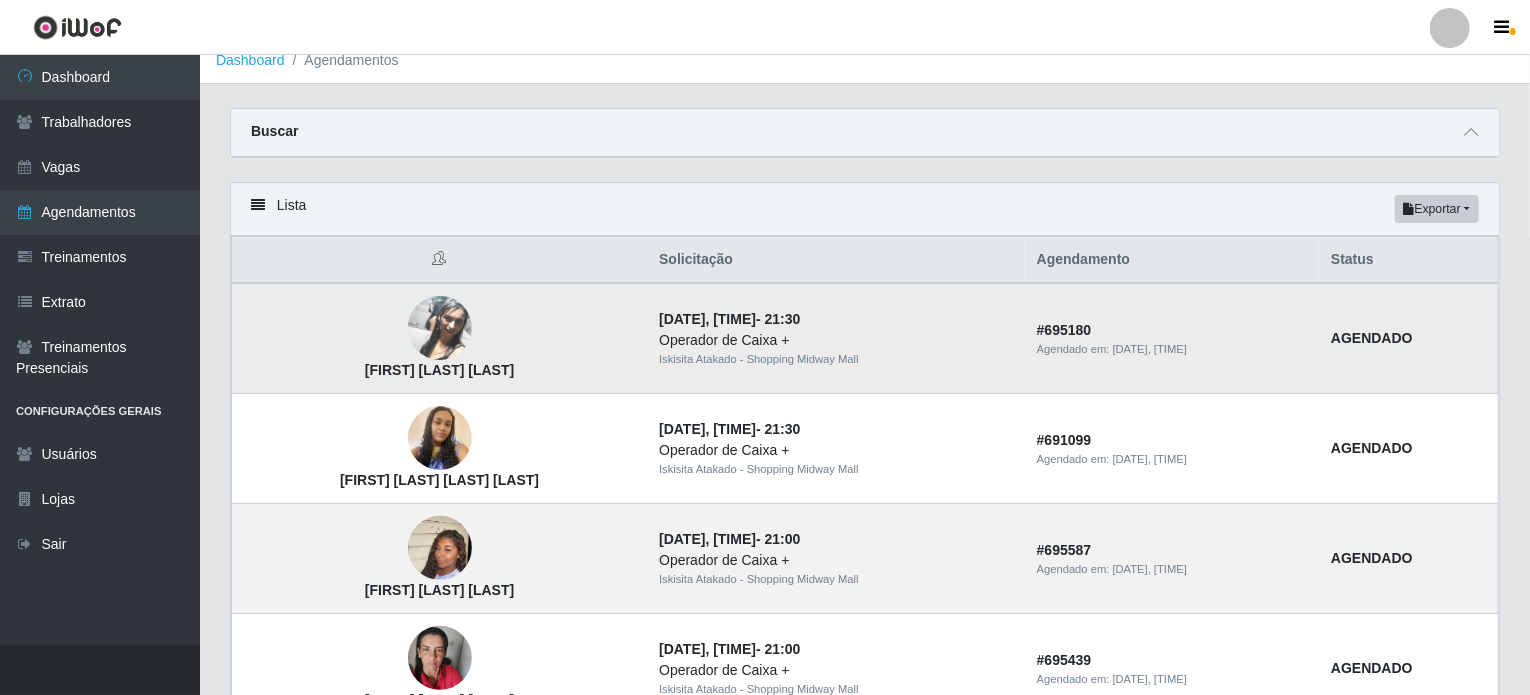 drag, startPoint x: 292, startPoint y: 281, endPoint x: 311, endPoint y: 335, distance: 57.245087 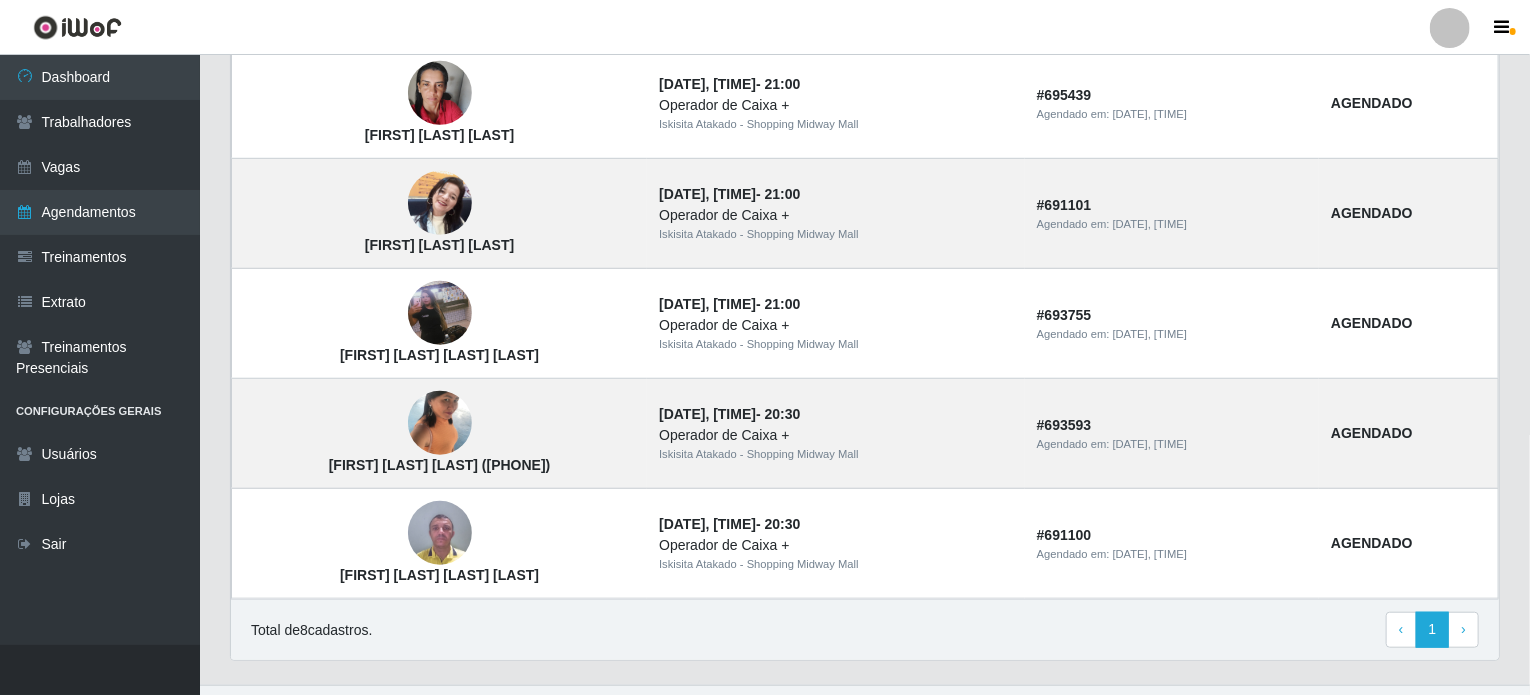 scroll, scrollTop: 617, scrollLeft: 0, axis: vertical 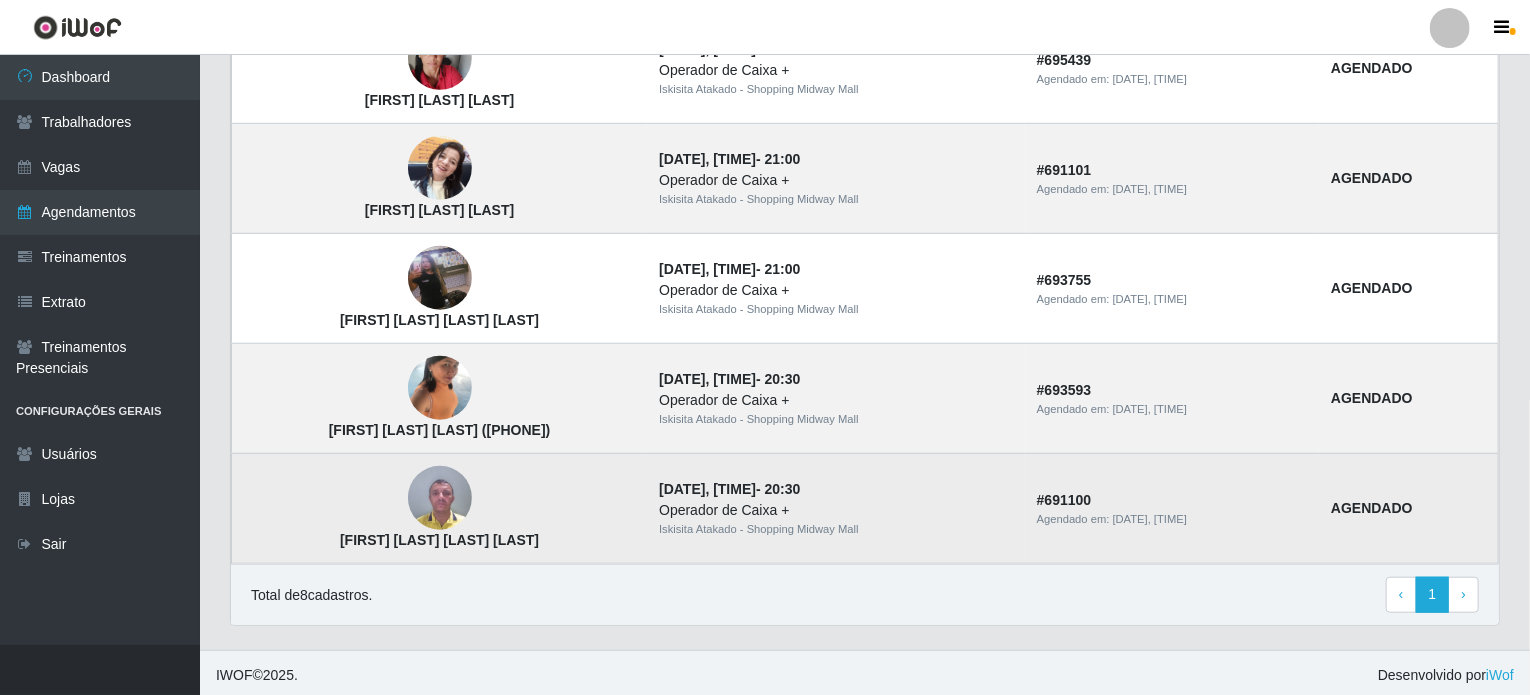 drag, startPoint x: 361, startPoint y: 538, endPoint x: 576, endPoint y: 544, distance: 215.08371 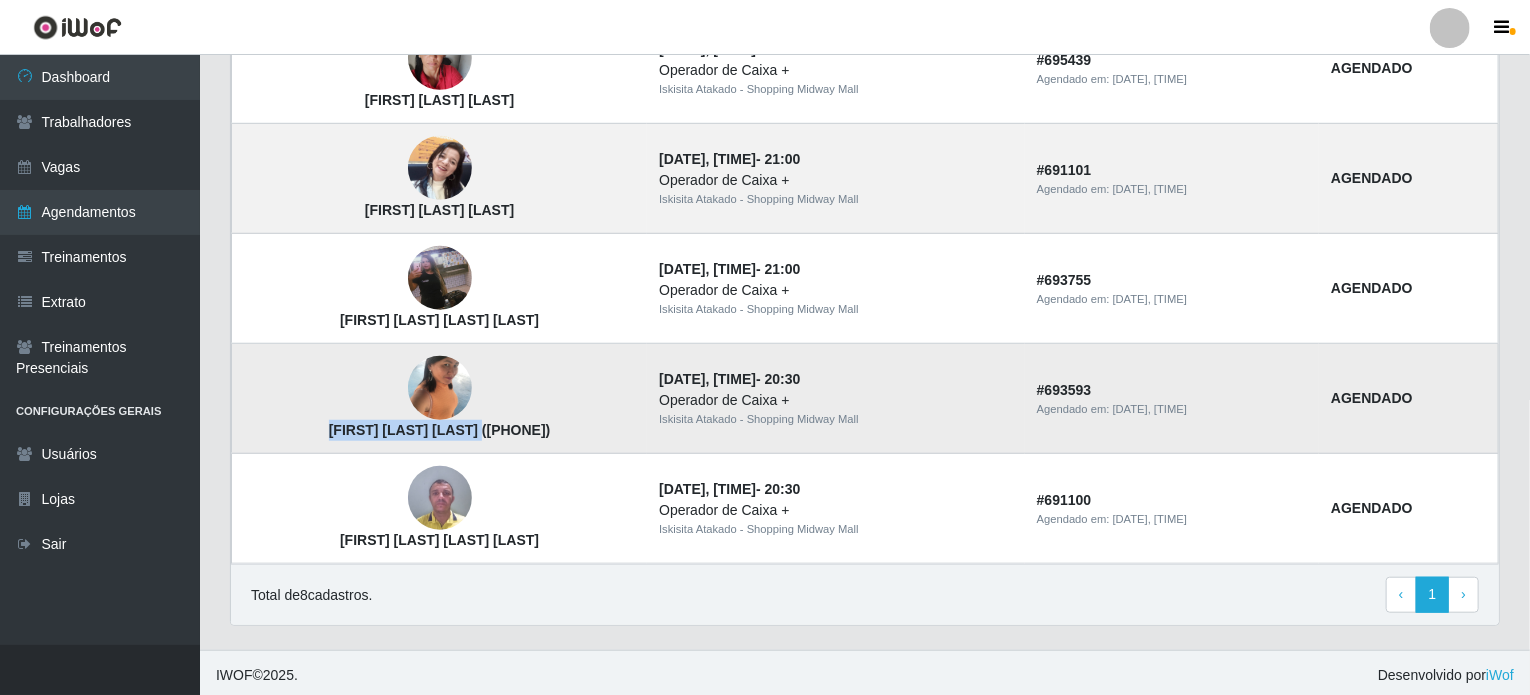 drag, startPoint x: 328, startPoint y: 432, endPoint x: 472, endPoint y: 436, distance: 144.05554 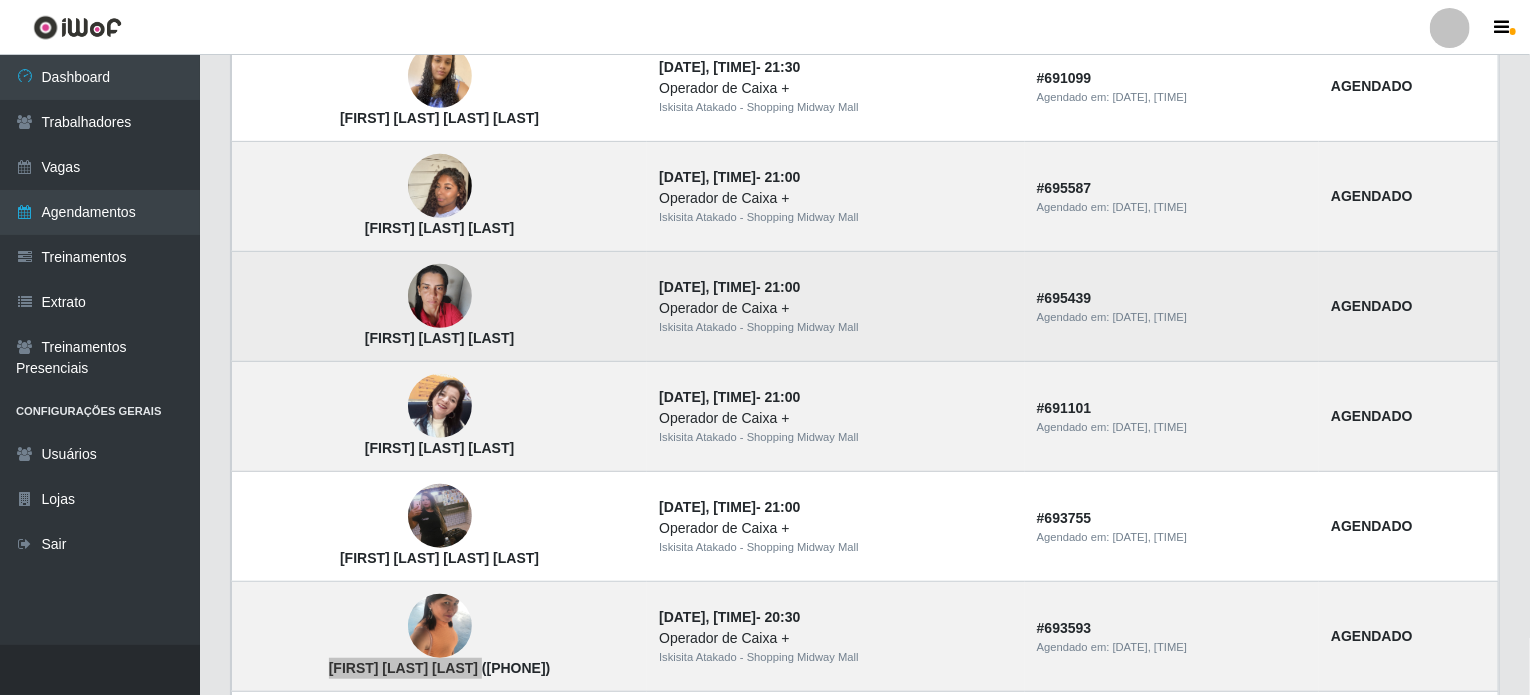 scroll, scrollTop: 317, scrollLeft: 0, axis: vertical 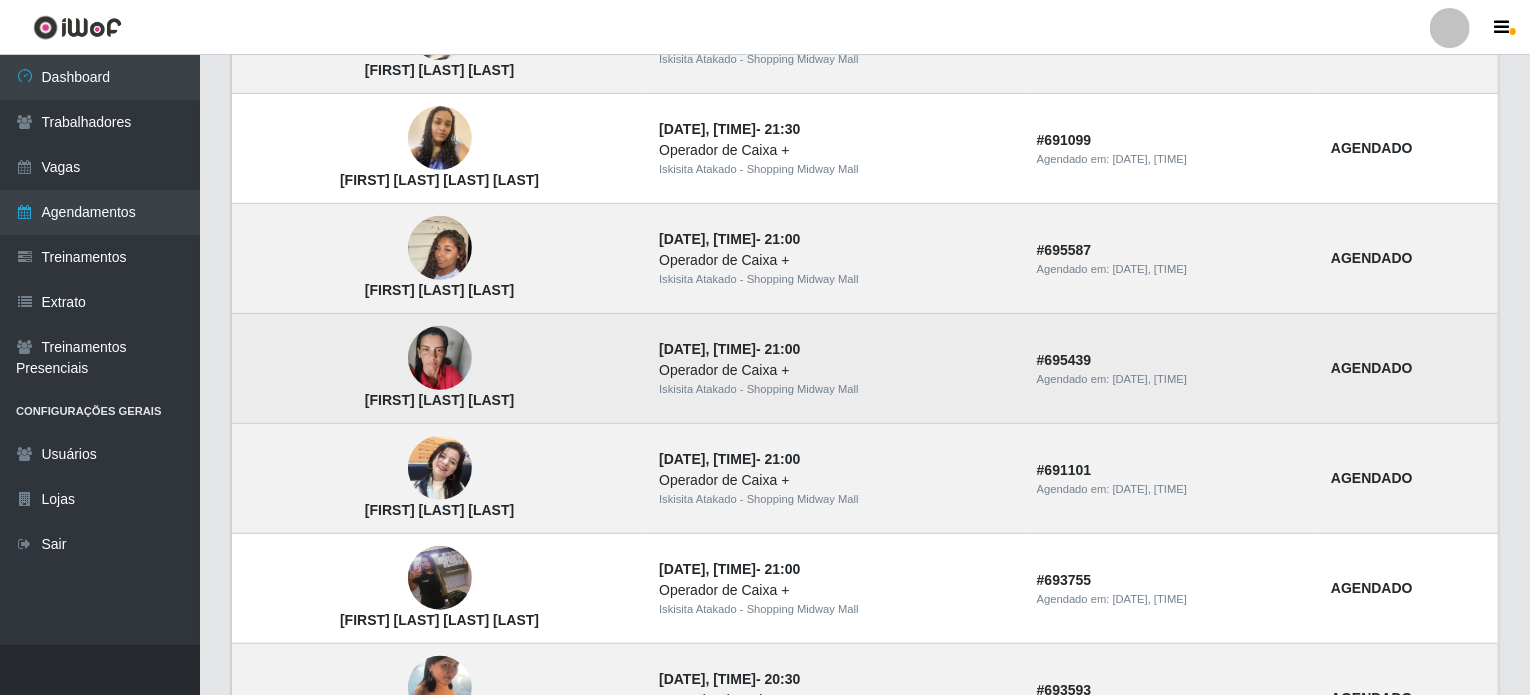 drag, startPoint x: 392, startPoint y: 399, endPoint x: 540, endPoint y: 403, distance: 148.05405 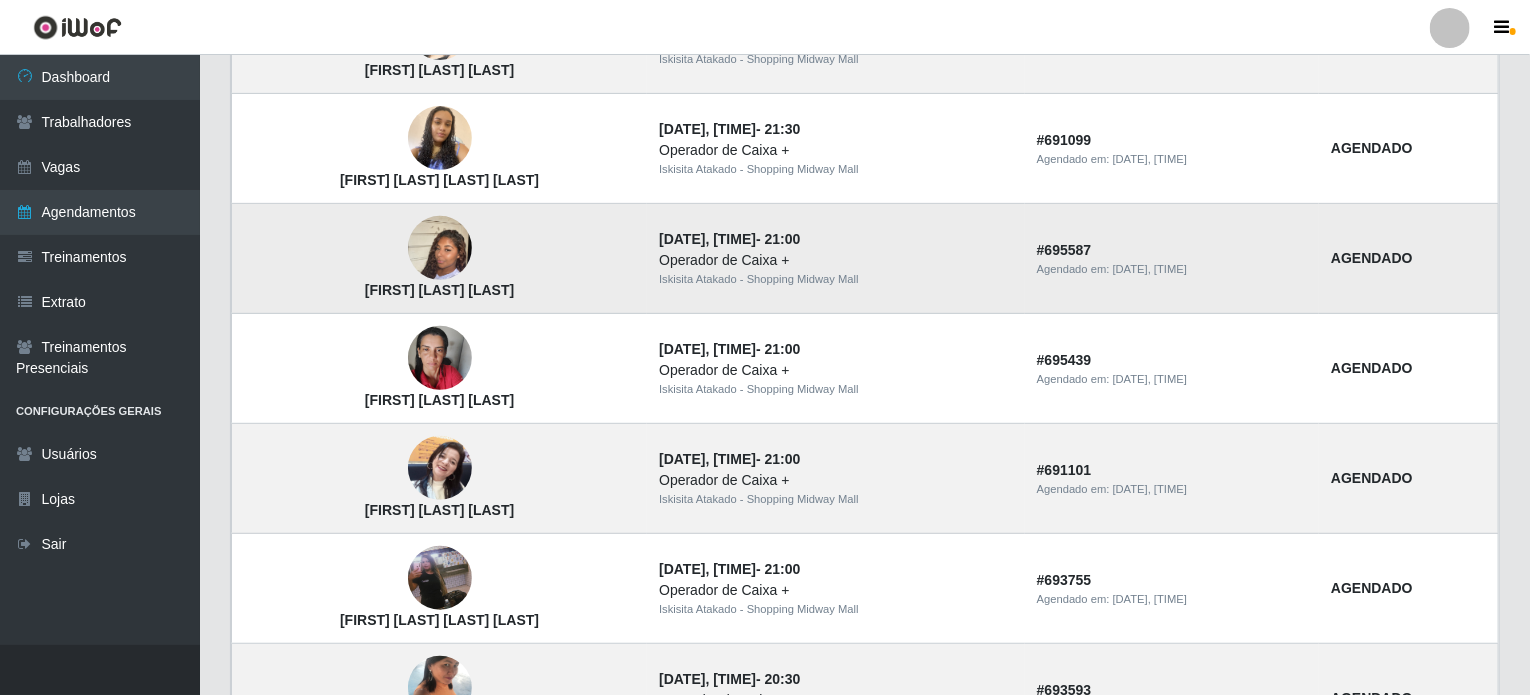 drag, startPoint x: 388, startPoint y: 289, endPoint x: 542, endPoint y: 279, distance: 154.32434 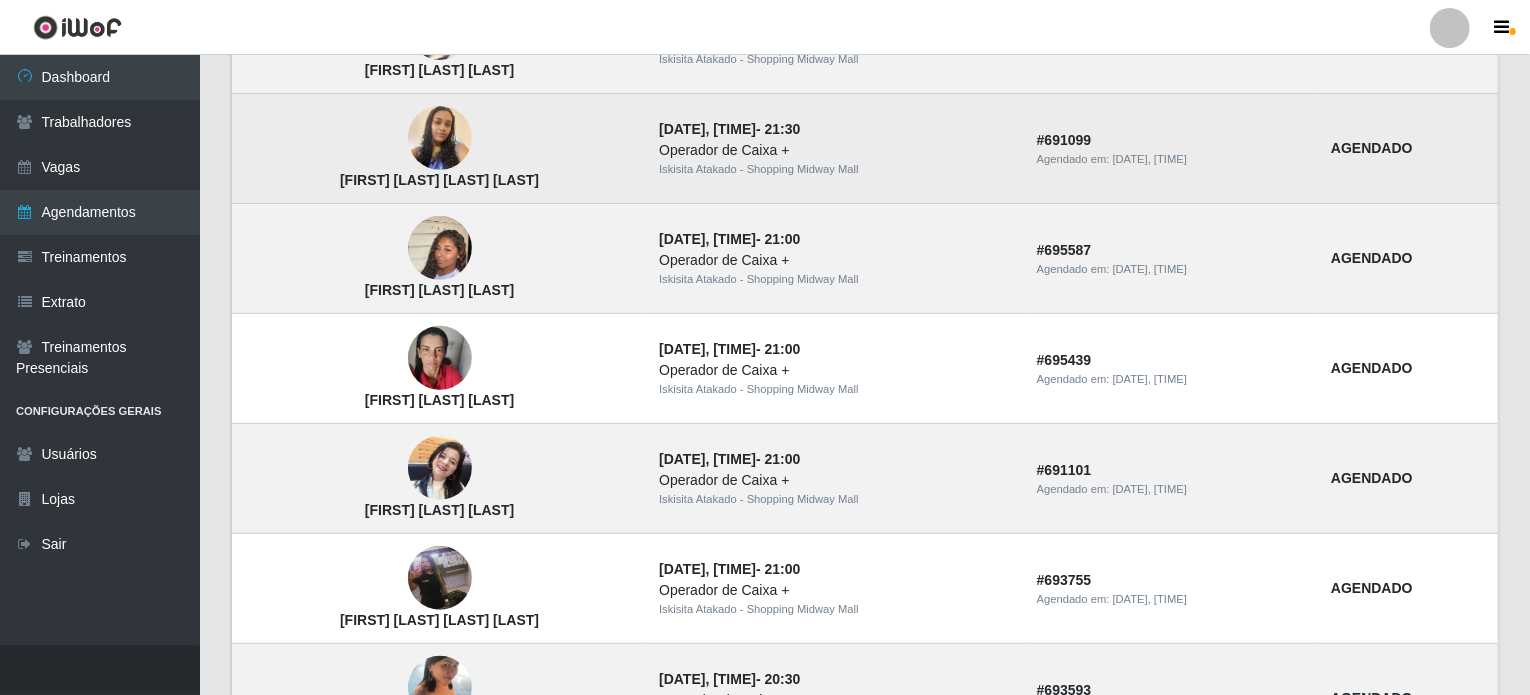 drag, startPoint x: 338, startPoint y: 175, endPoint x: 589, endPoint y: 179, distance: 251.03188 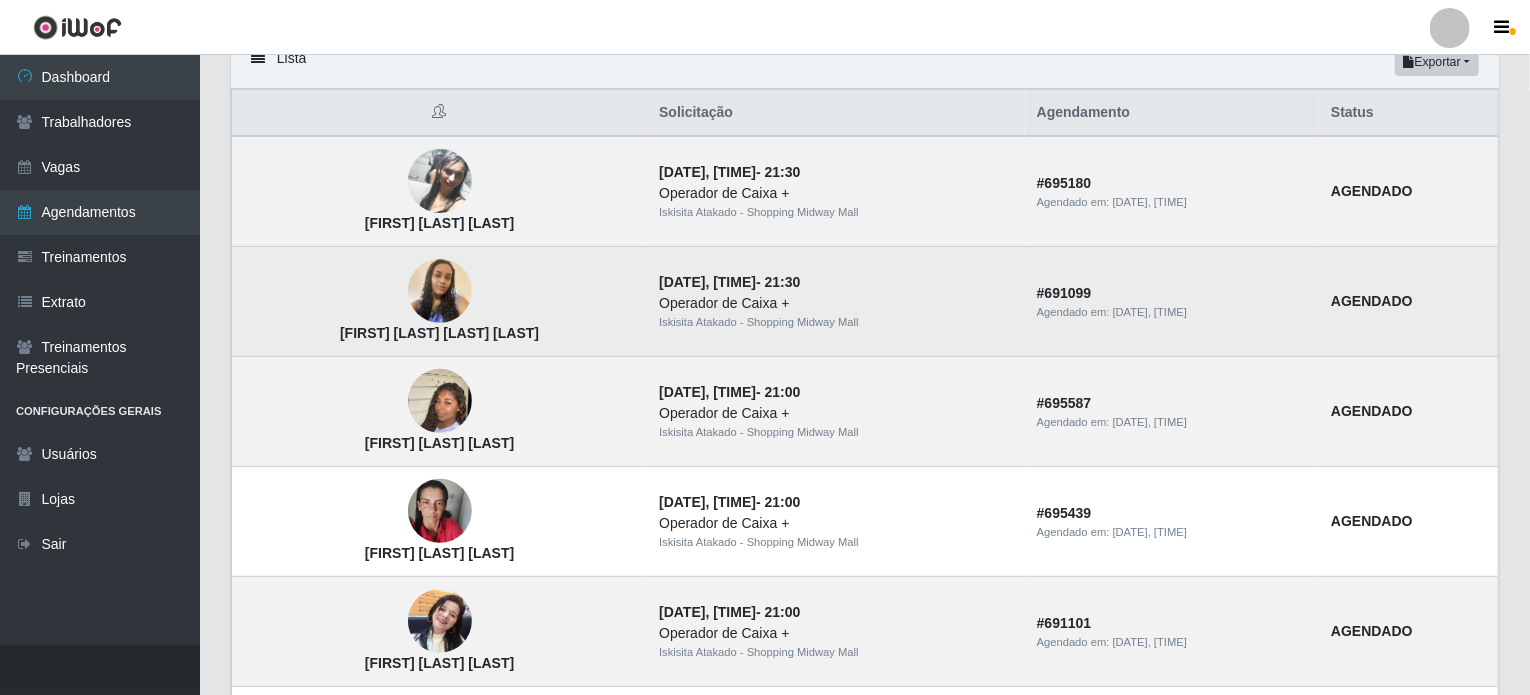 scroll, scrollTop: 17, scrollLeft: 0, axis: vertical 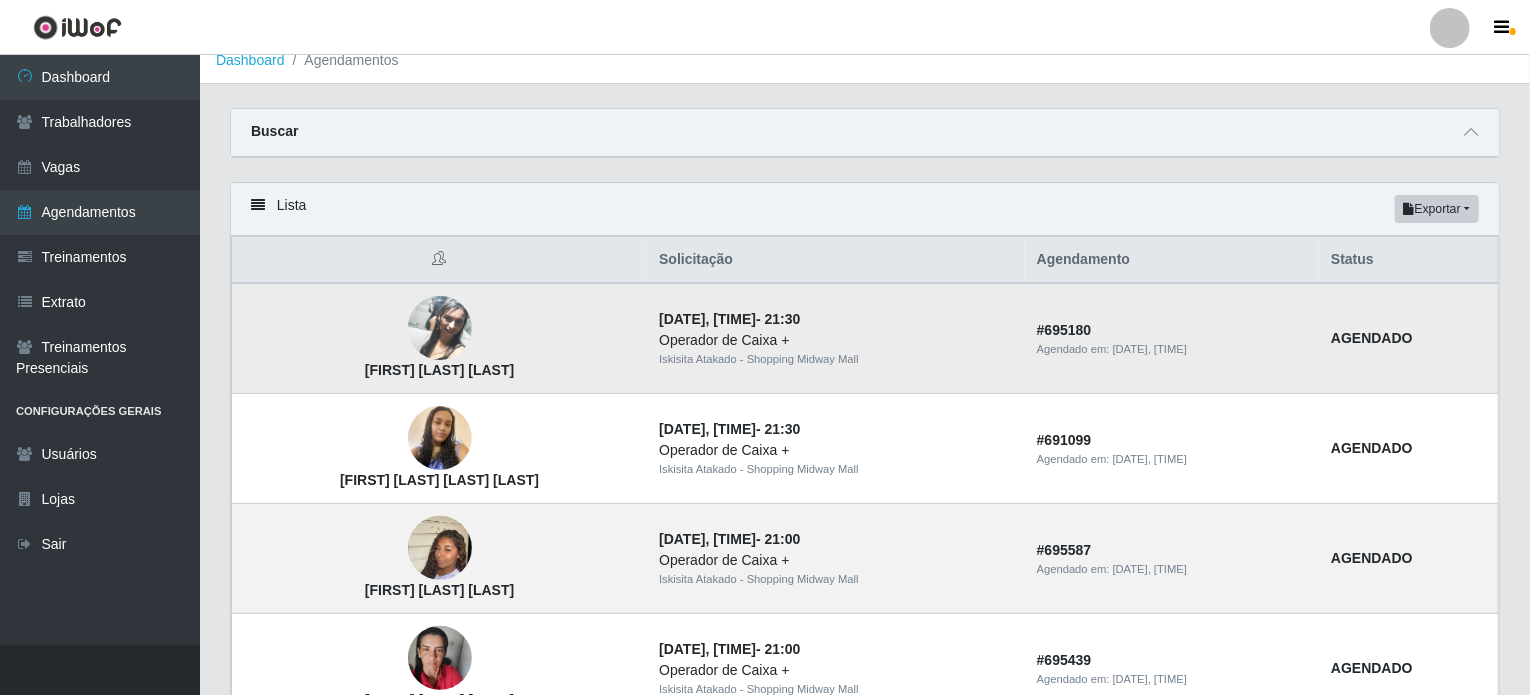 drag, startPoint x: 386, startPoint y: 368, endPoint x: 544, endPoint y: 361, distance: 158.15498 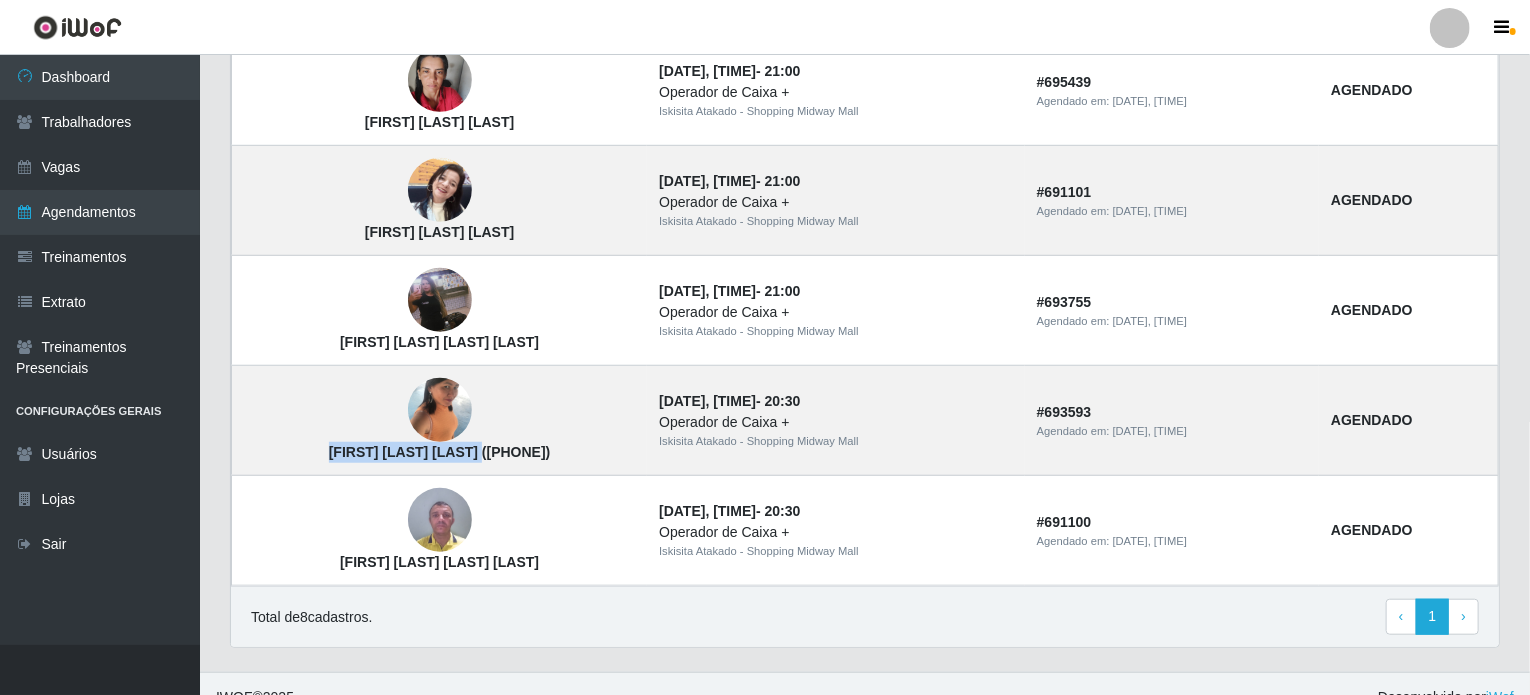 scroll, scrollTop: 617, scrollLeft: 0, axis: vertical 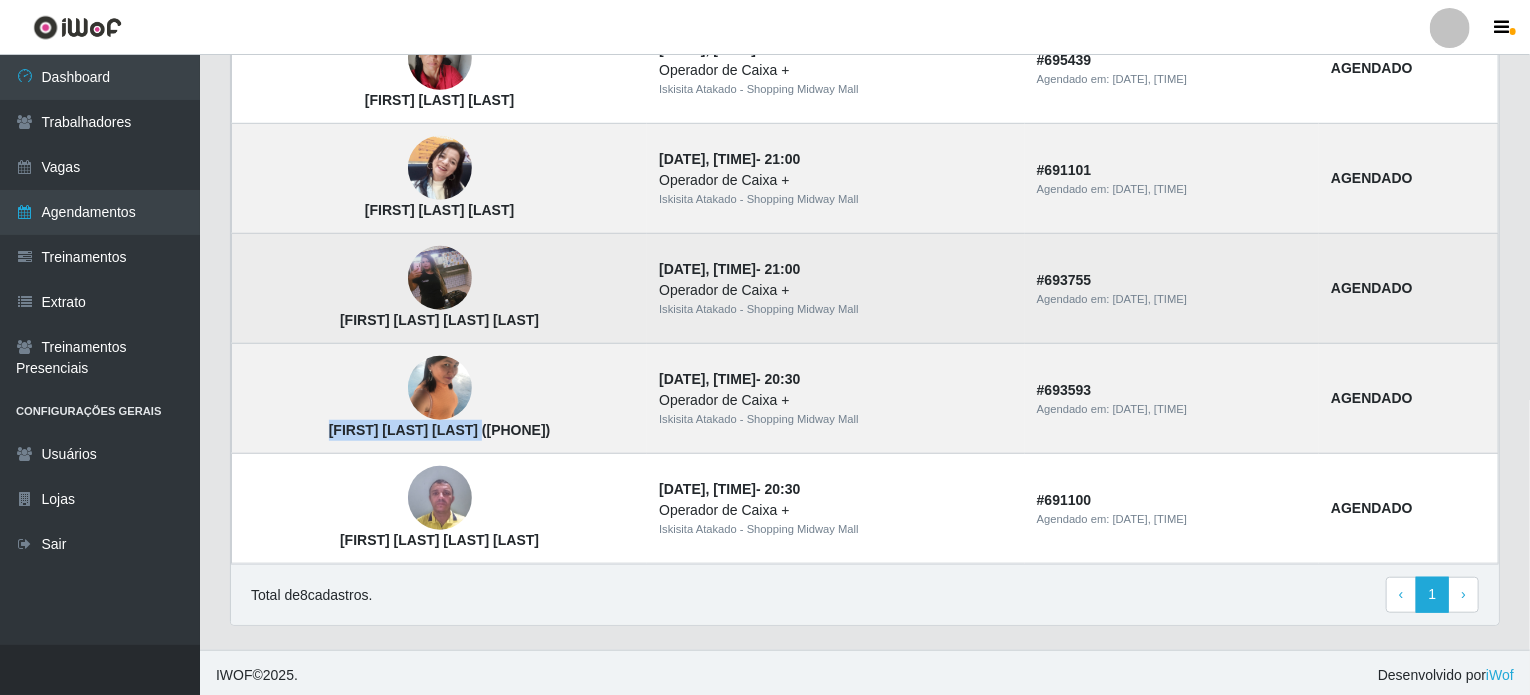 drag, startPoint x: 344, startPoint y: 319, endPoint x: 583, endPoint y: 324, distance: 239.05229 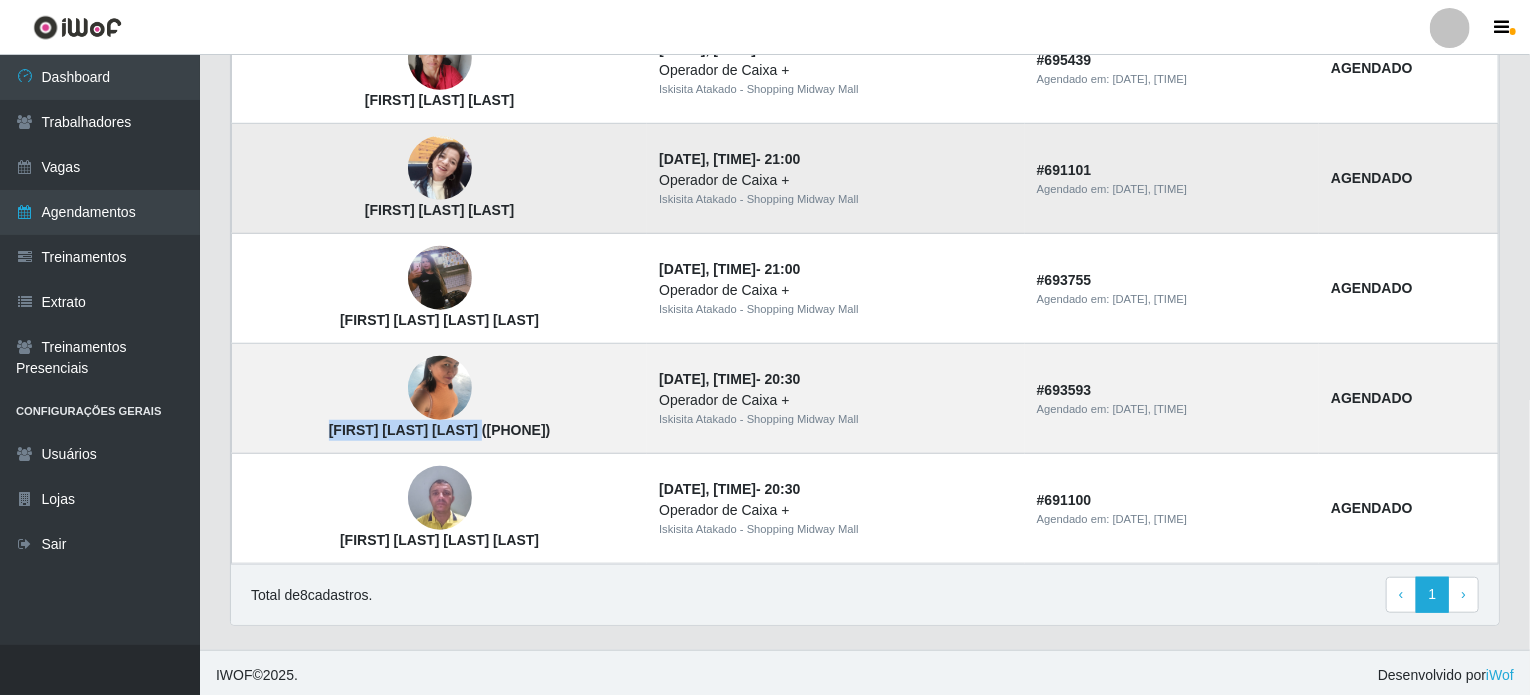 drag, startPoint x: 376, startPoint y: 211, endPoint x: 551, endPoint y: 215, distance: 175.04572 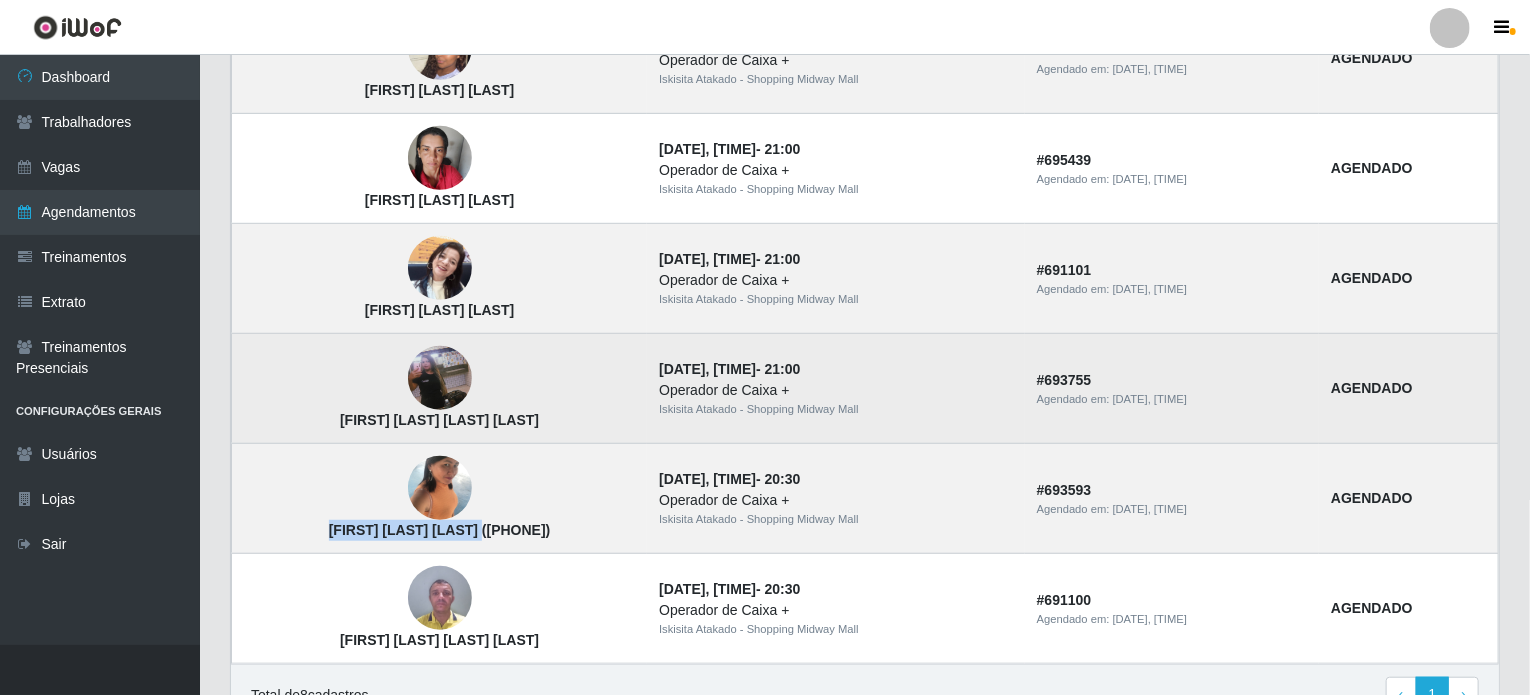 scroll, scrollTop: 417, scrollLeft: 0, axis: vertical 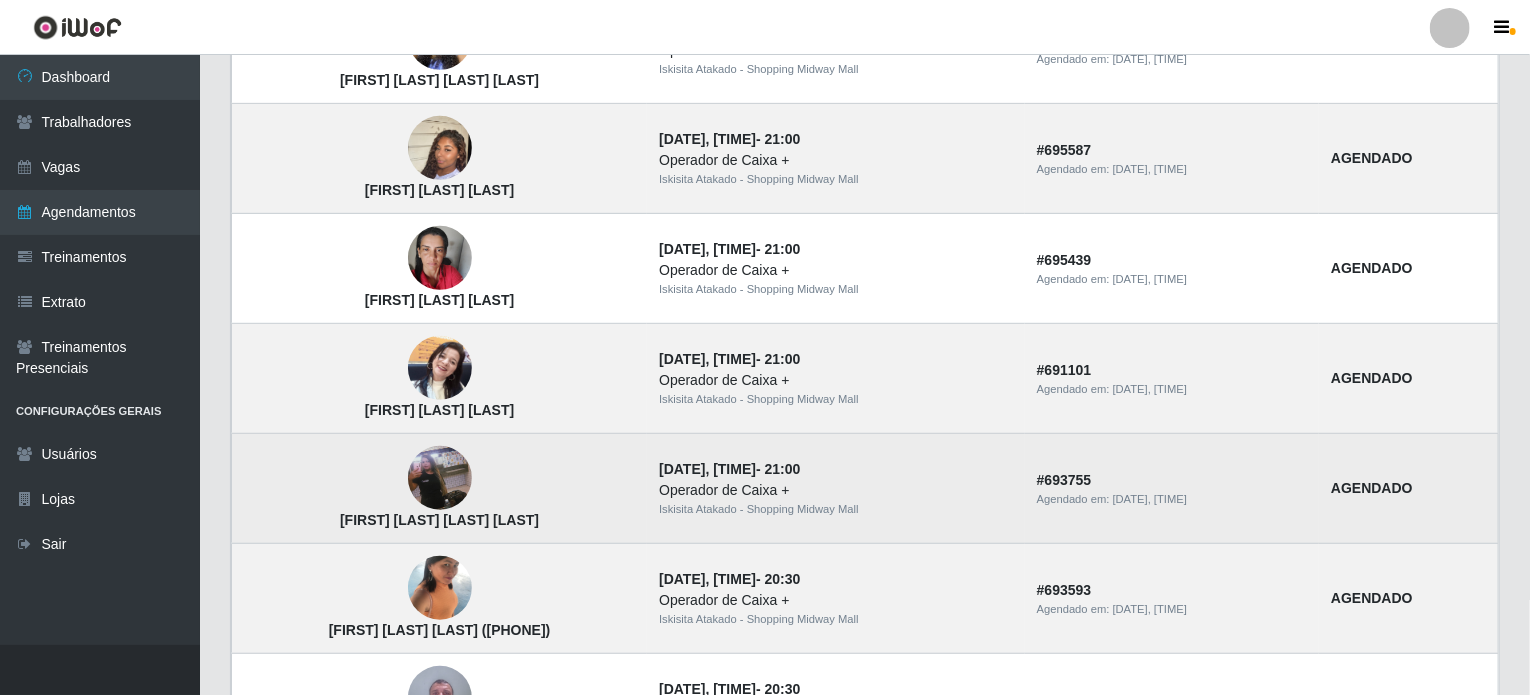 click on "[FIRST] [LAST] de [LAST] de [LAST]" at bounding box center (440, 489) 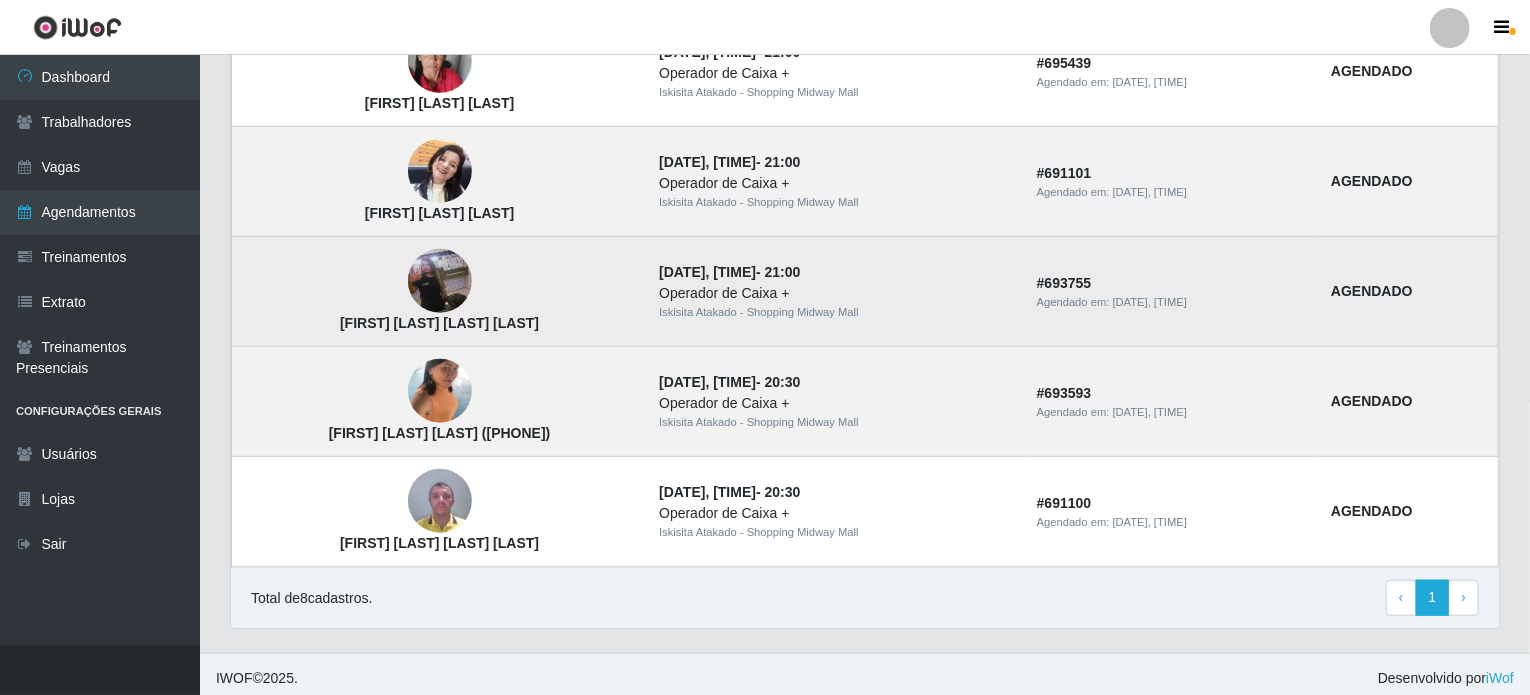 scroll, scrollTop: 617, scrollLeft: 0, axis: vertical 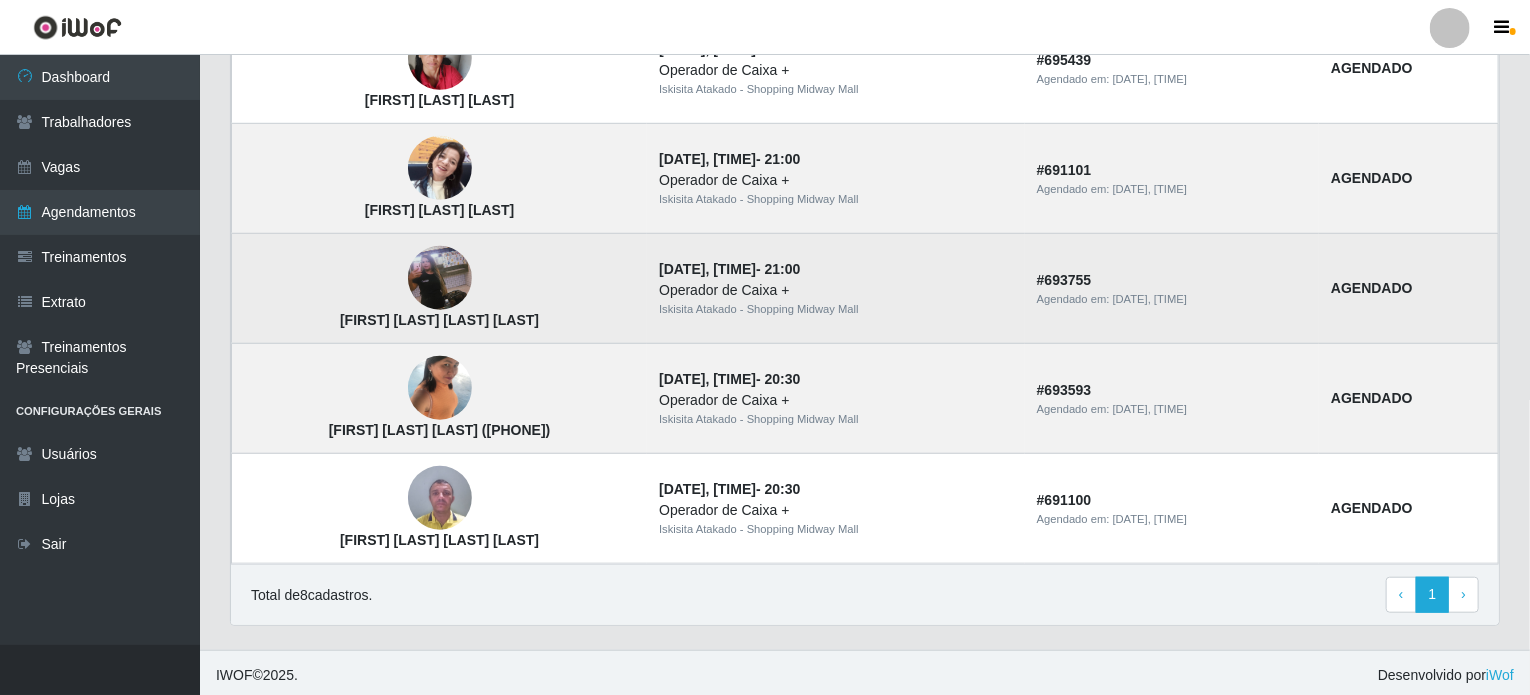 drag, startPoint x: 344, startPoint y: 315, endPoint x: 584, endPoint y: 327, distance: 240.29982 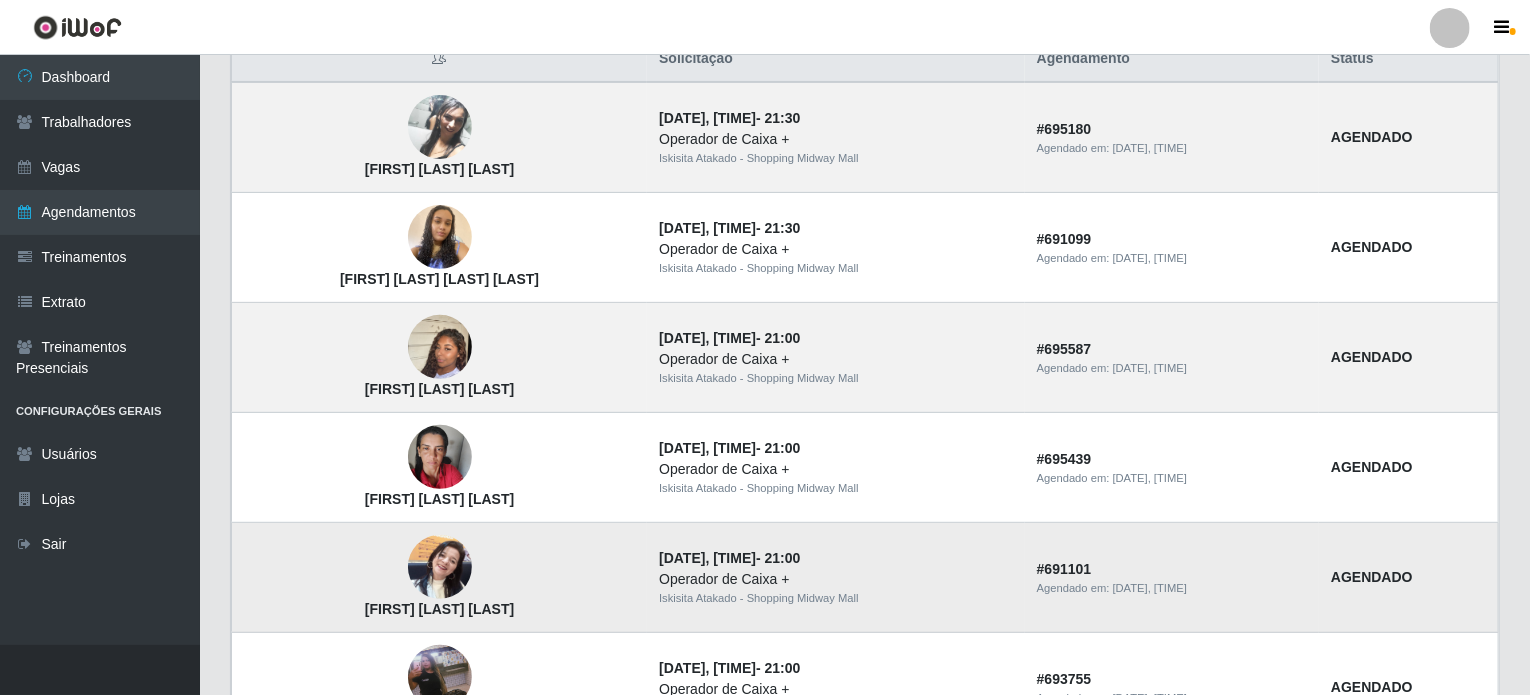 scroll, scrollTop: 217, scrollLeft: 0, axis: vertical 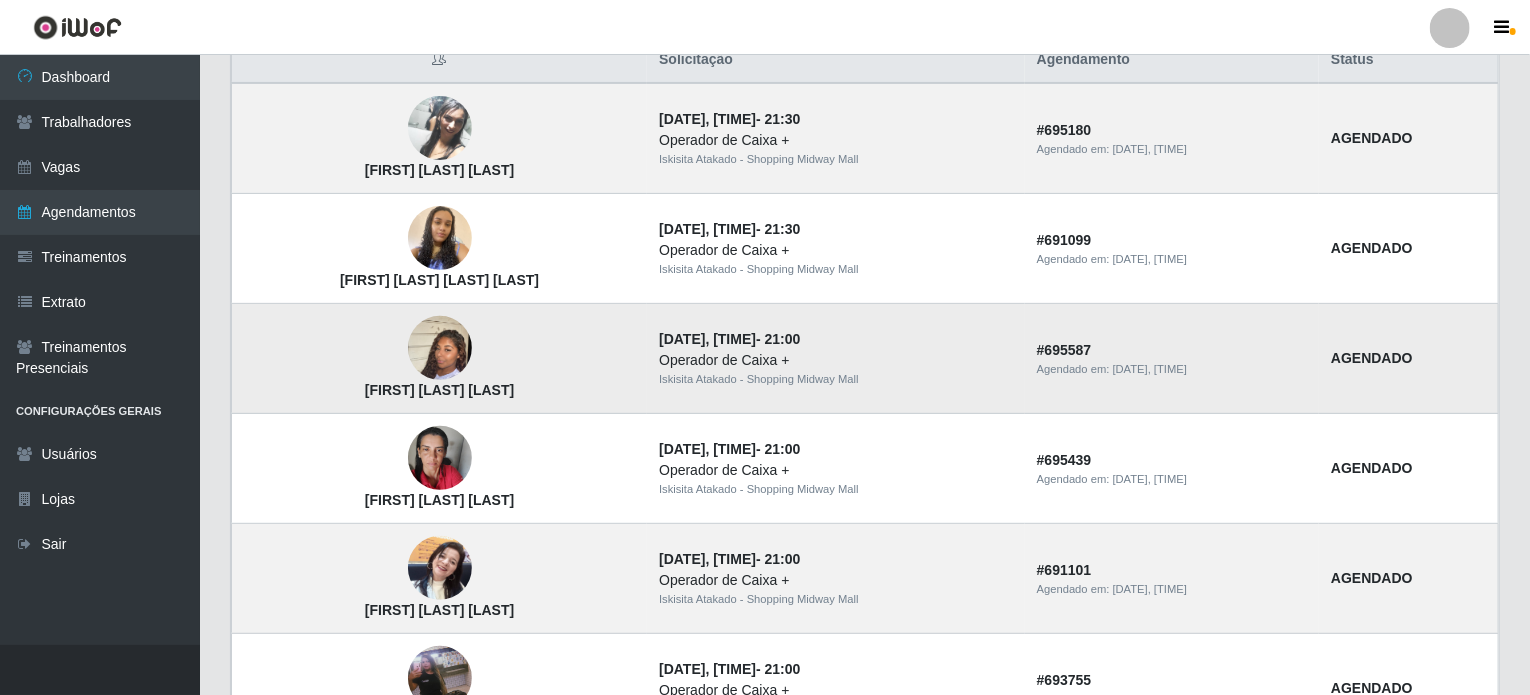 click on "[FIRST] da [LAST] [LAST]" at bounding box center [439, 390] 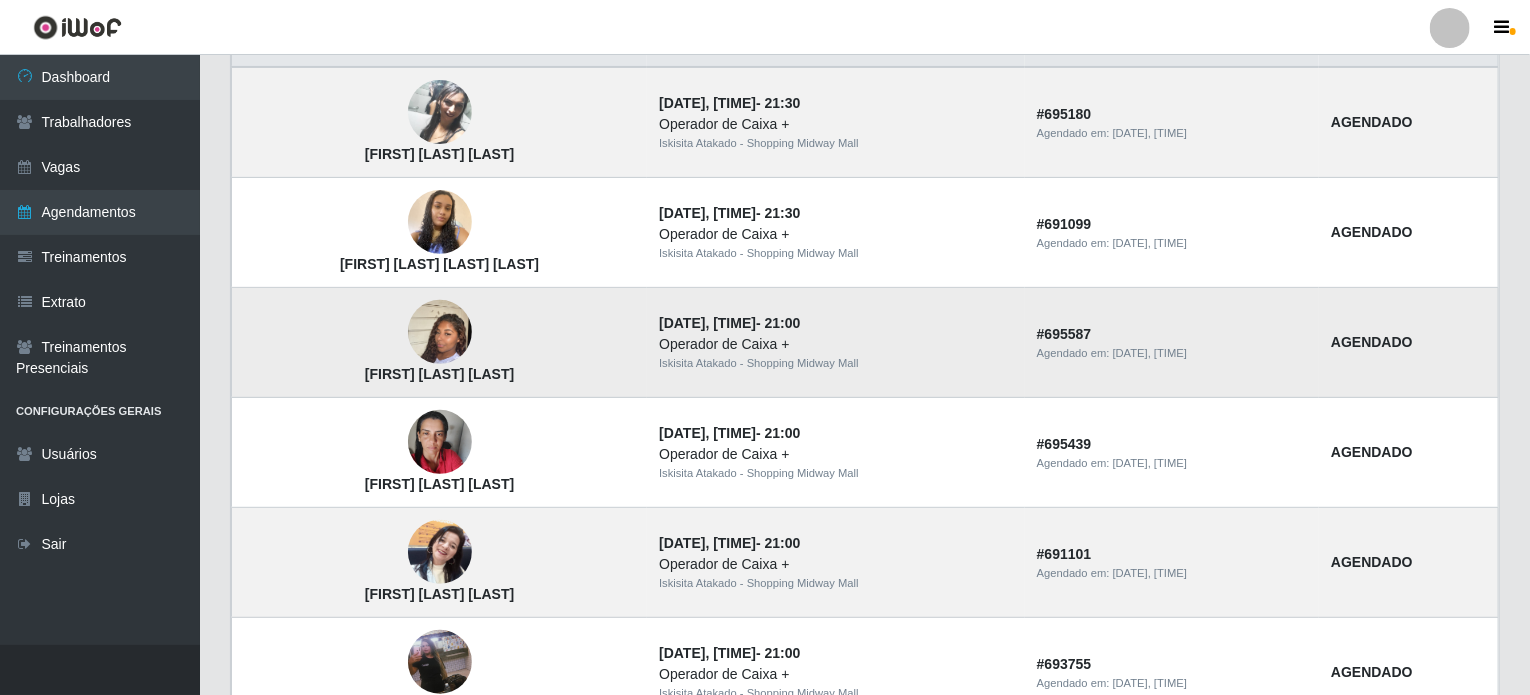 scroll, scrollTop: 217, scrollLeft: 0, axis: vertical 